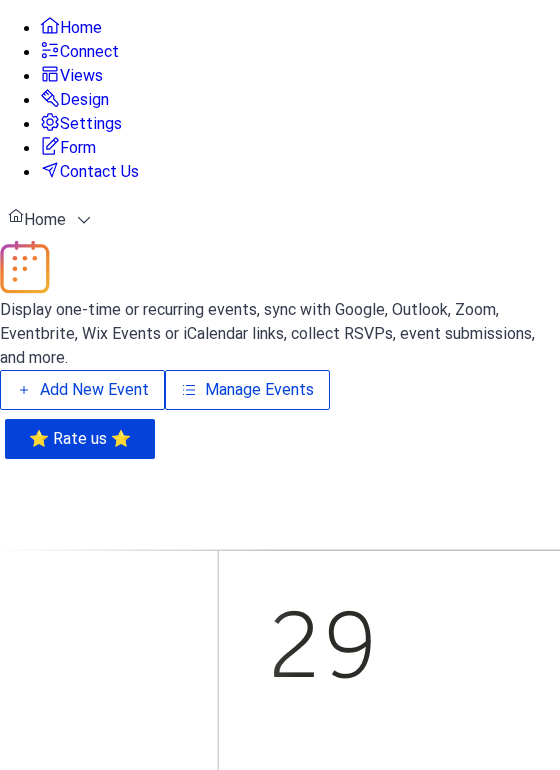 scroll, scrollTop: 0, scrollLeft: 0, axis: both 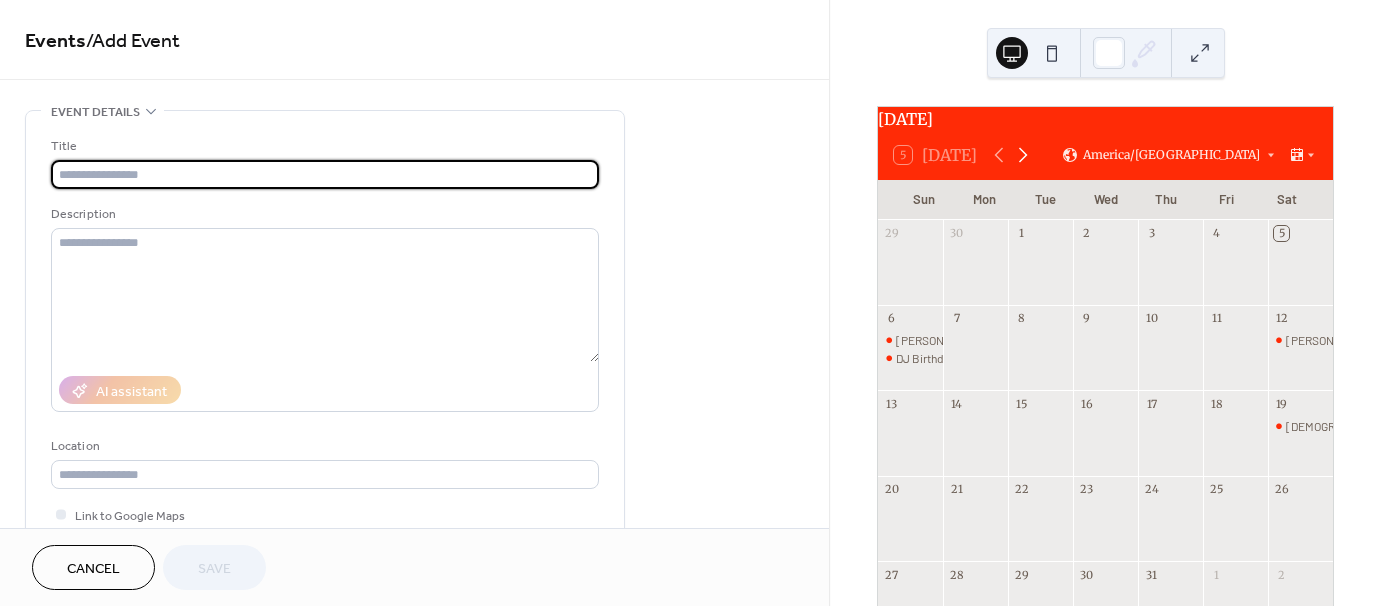 click 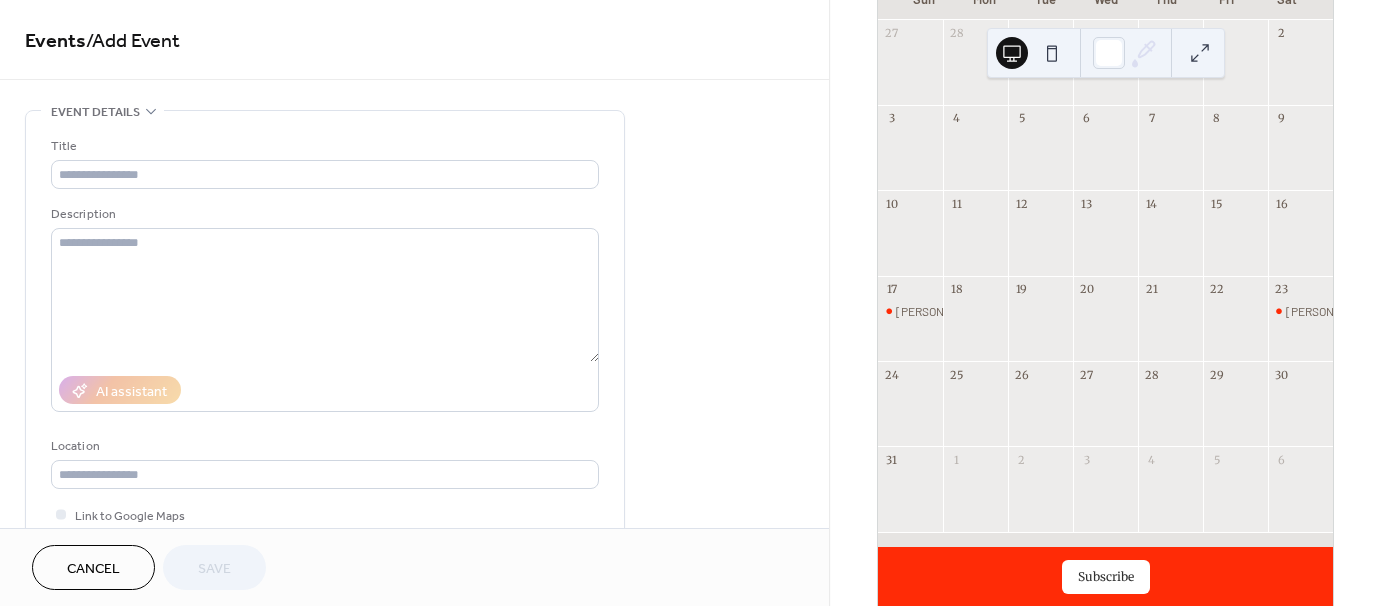 scroll, scrollTop: 100, scrollLeft: 0, axis: vertical 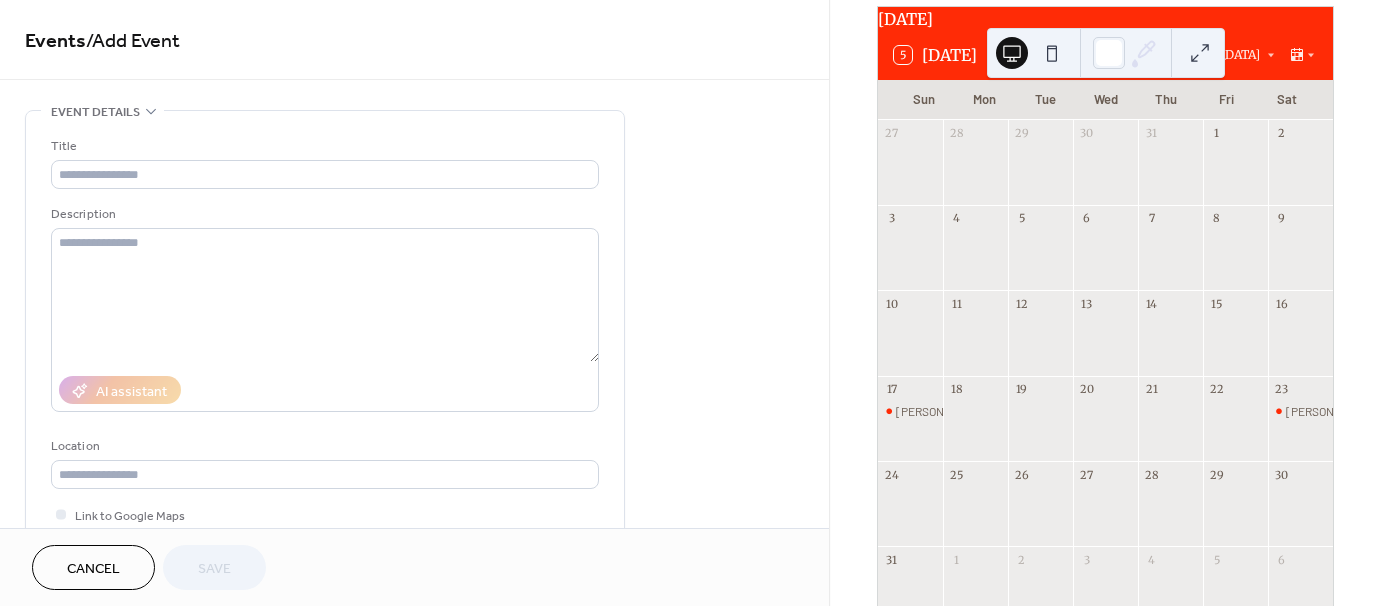 click on "[PERSON_NAME] Birthday Party" at bounding box center [1300, 428] 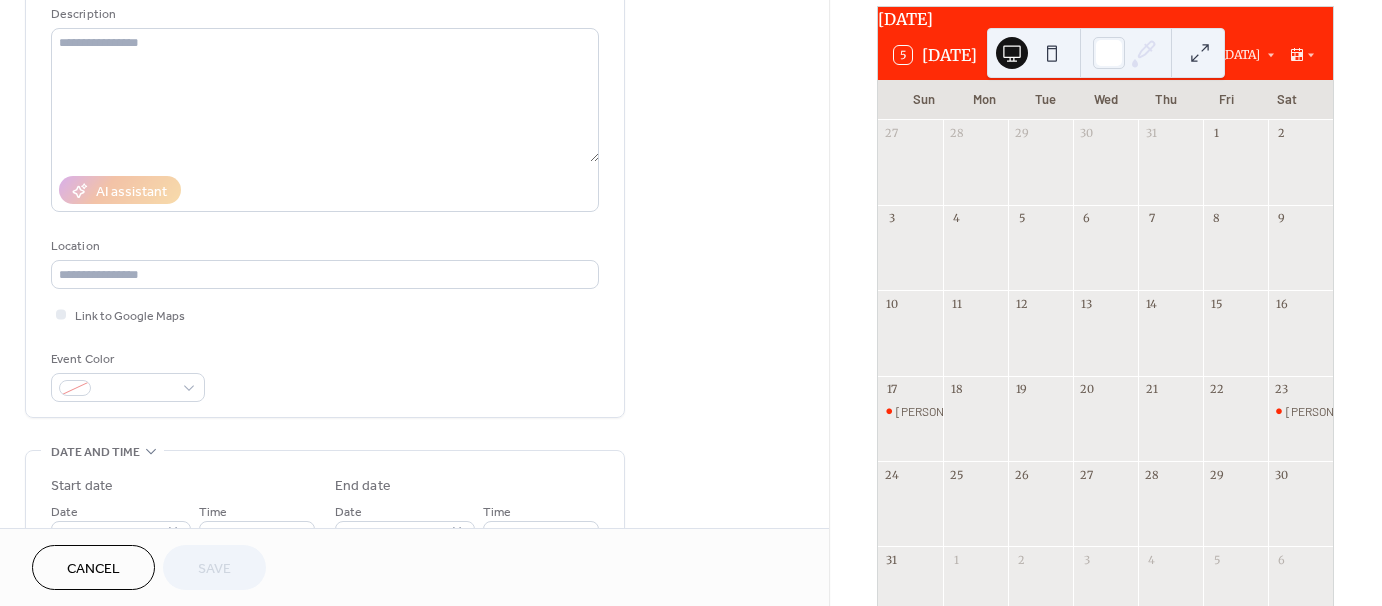 scroll, scrollTop: 400, scrollLeft: 0, axis: vertical 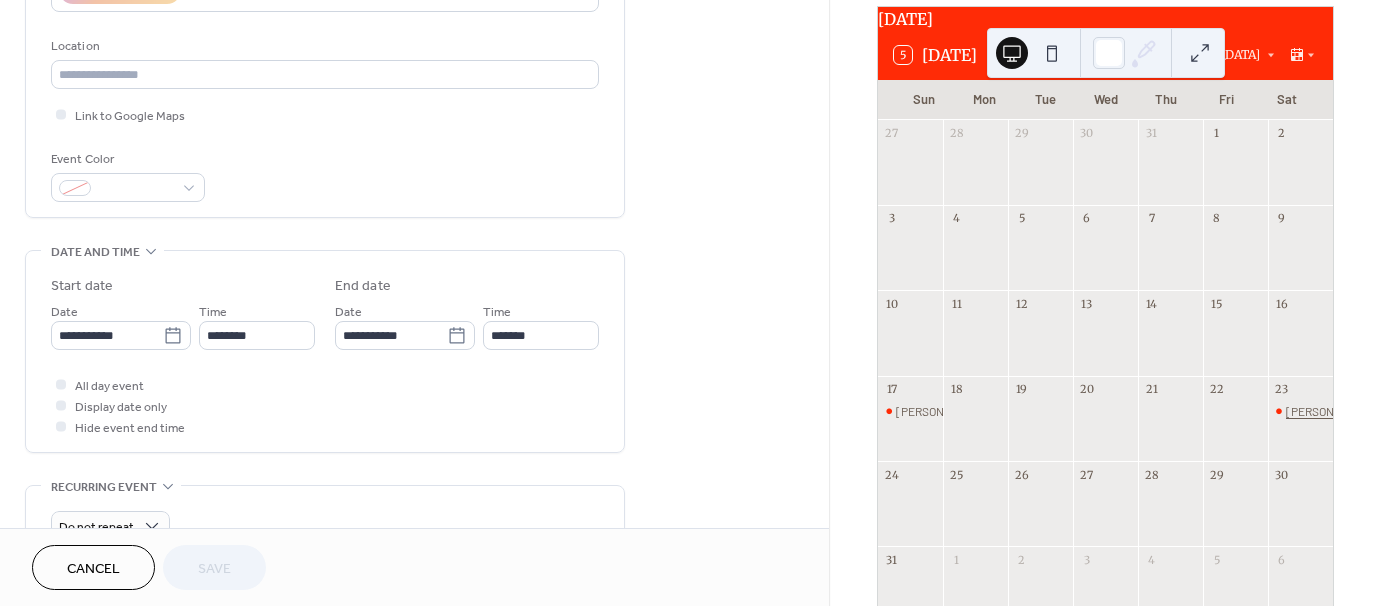 click on "[PERSON_NAME] Birthday Party" at bounding box center [1368, 411] 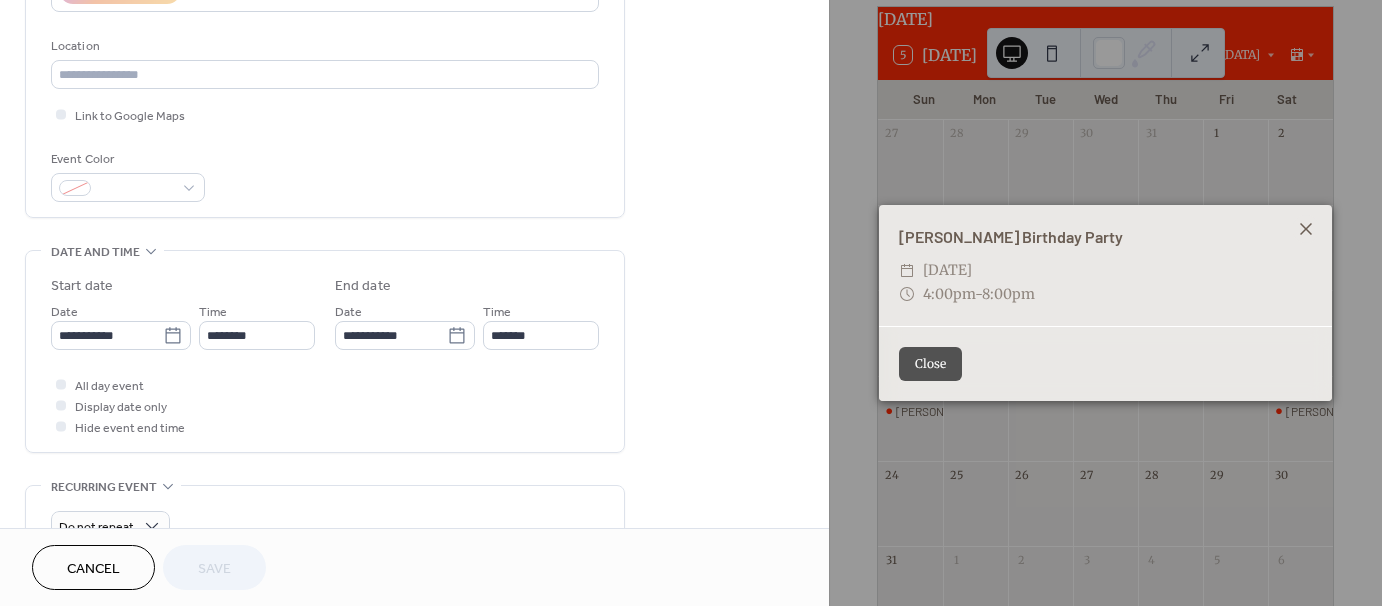 click 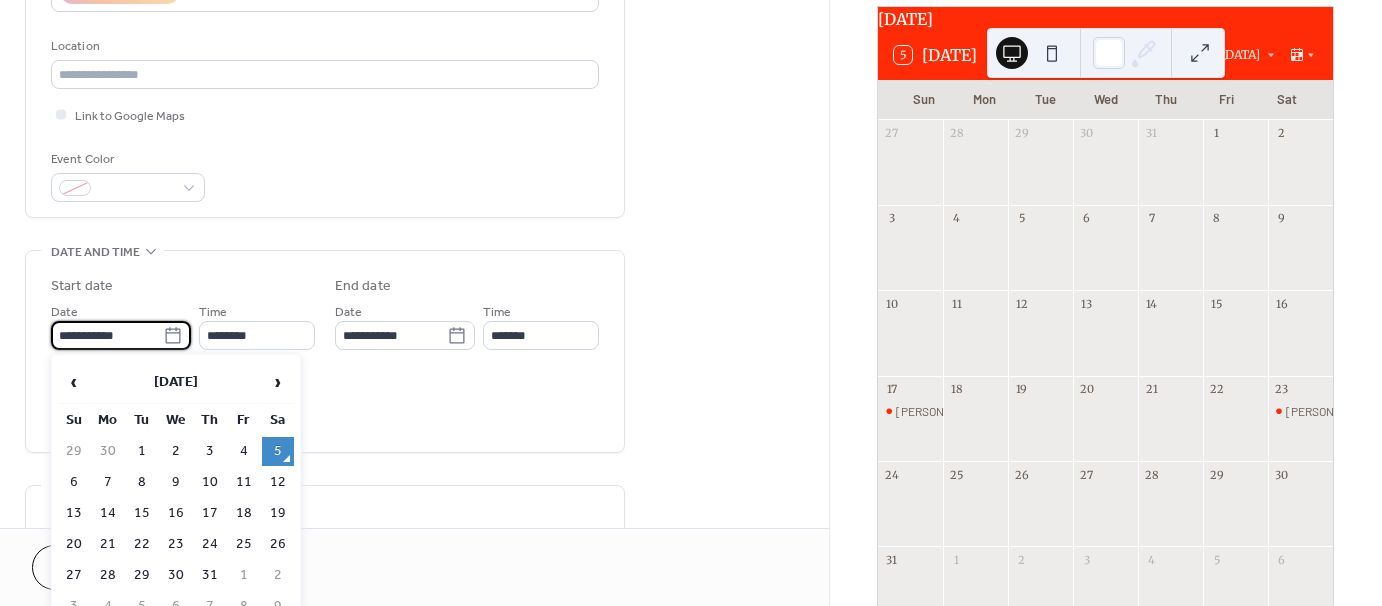 click on "**********" at bounding box center [107, 335] 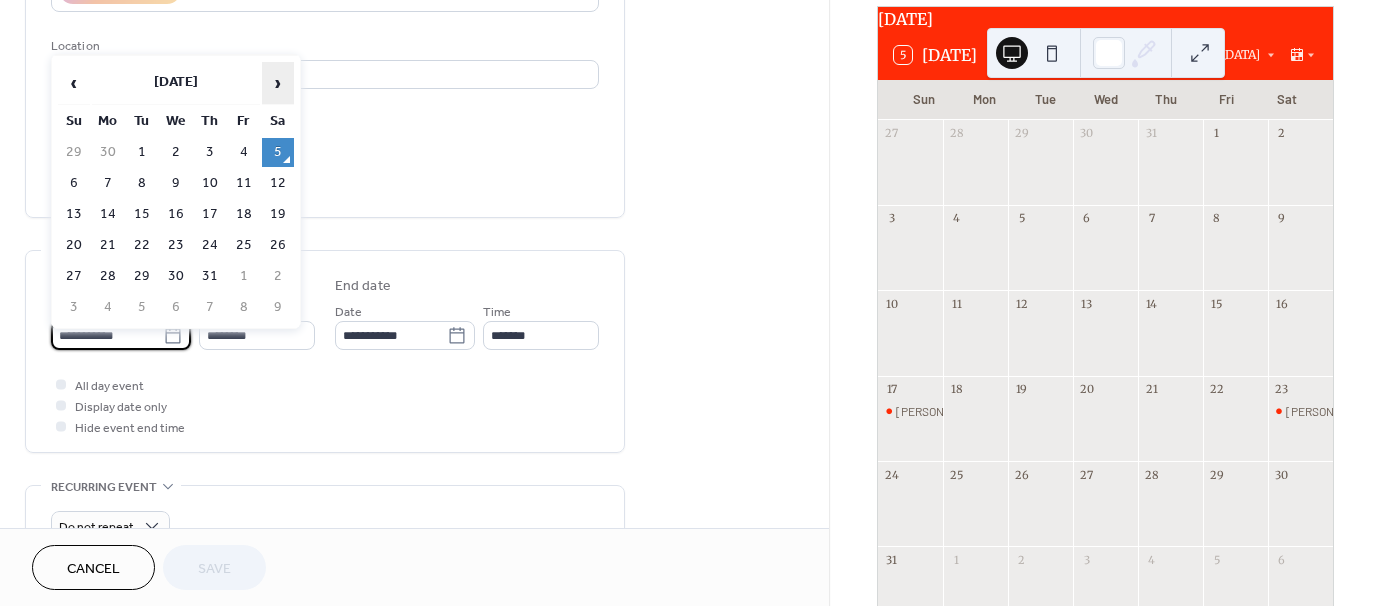 click on "›" at bounding box center [278, 83] 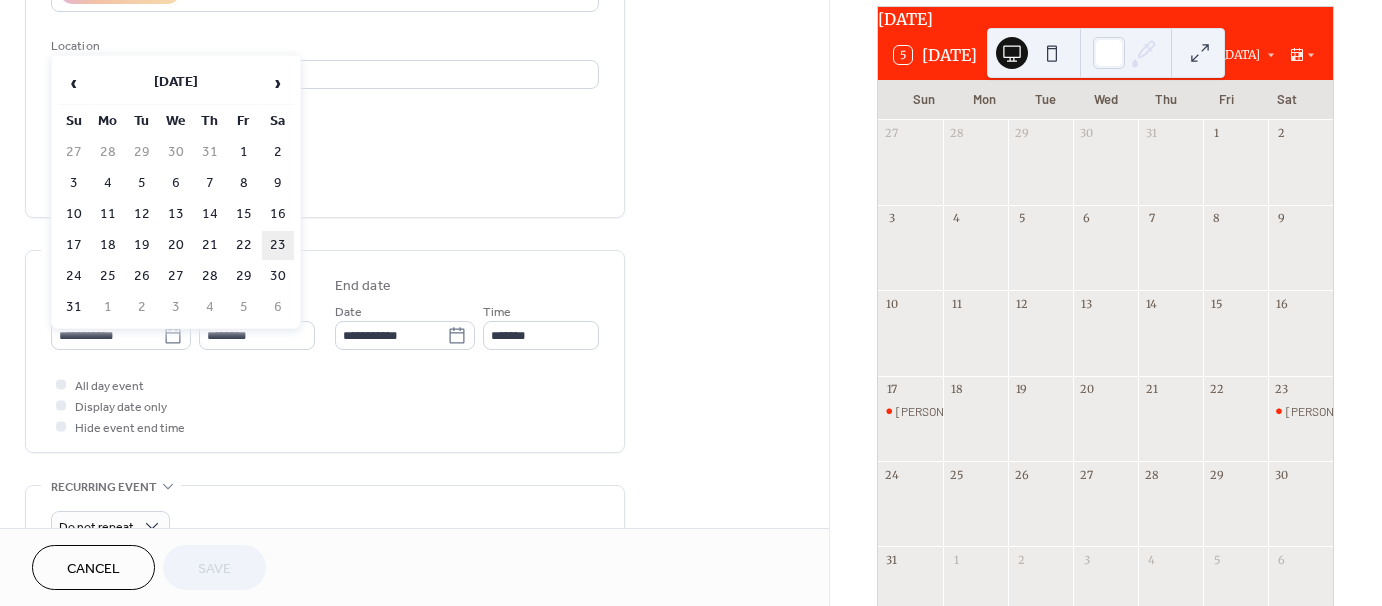 click on "23" at bounding box center [278, 245] 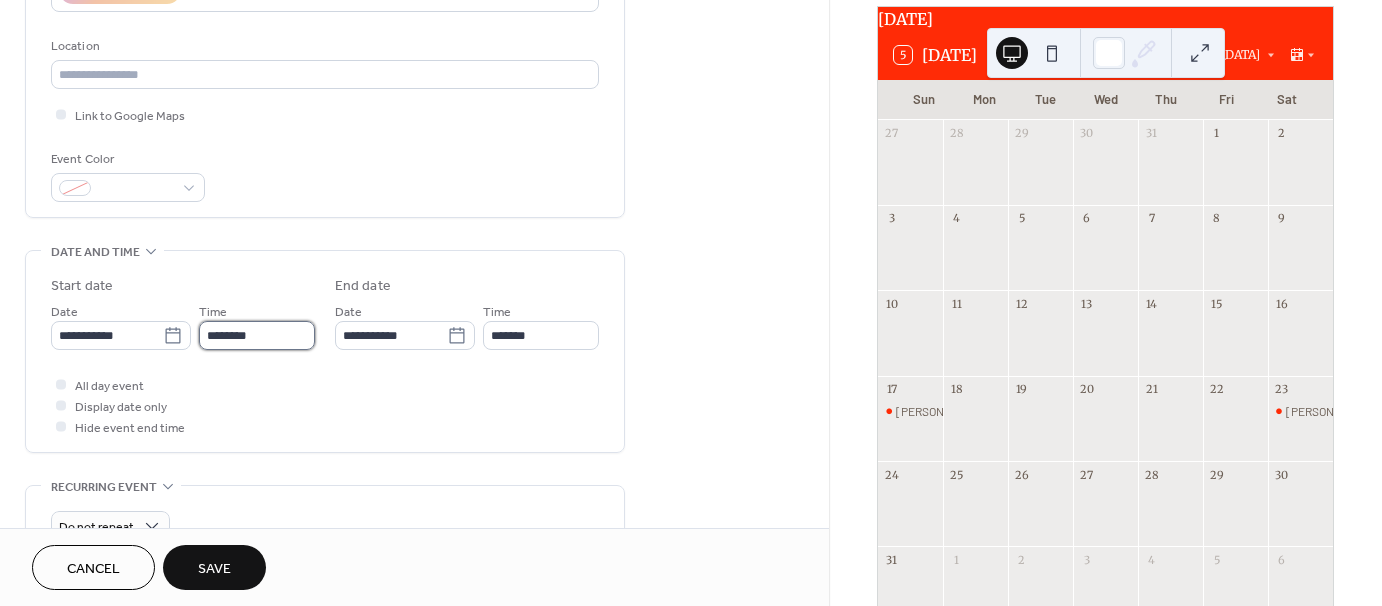 click on "********" at bounding box center [257, 335] 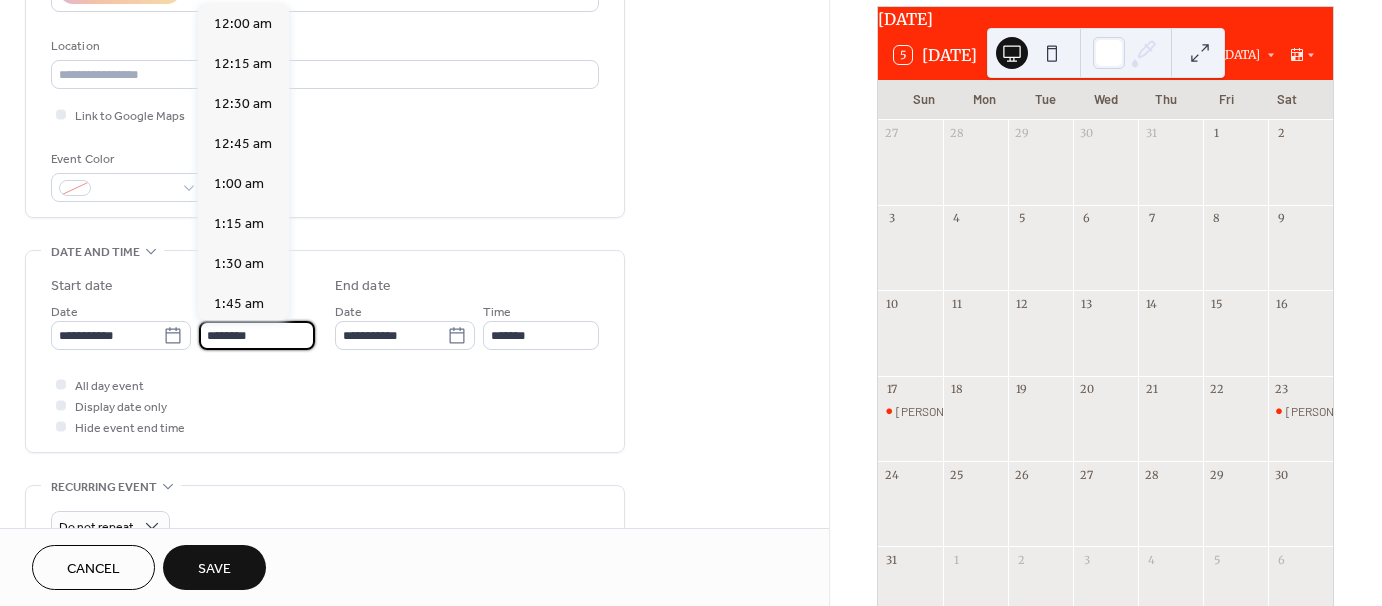 scroll, scrollTop: 1929, scrollLeft: 0, axis: vertical 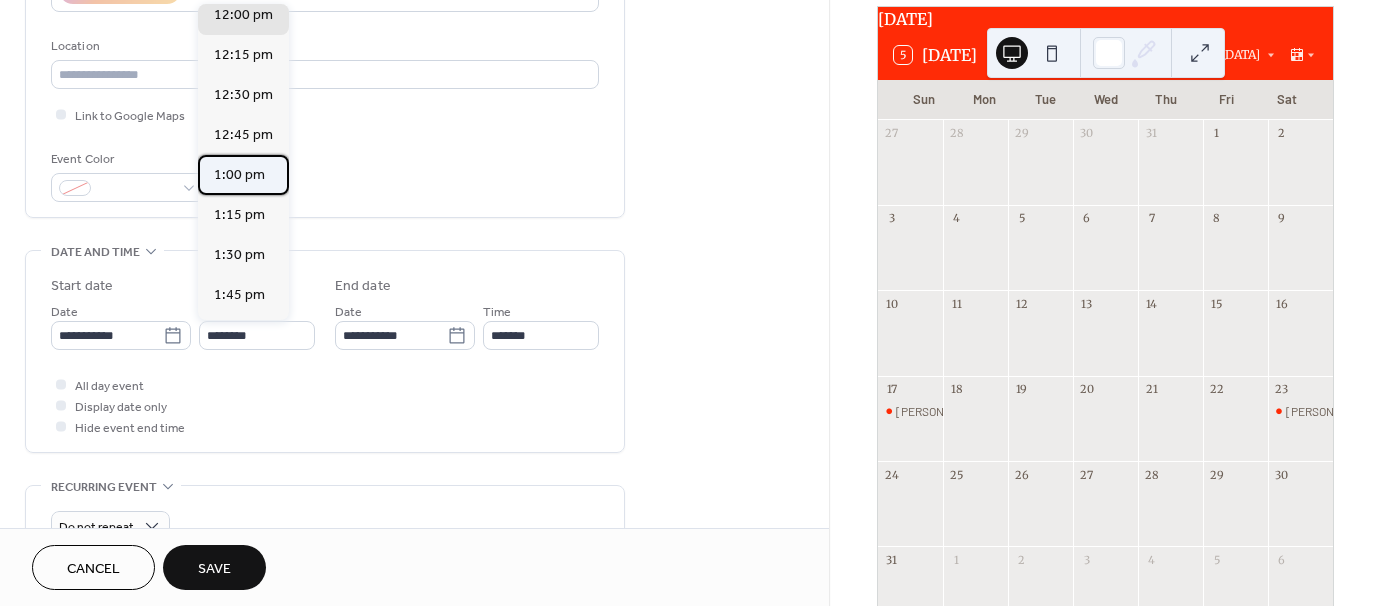 click on "1:00 pm" at bounding box center [239, 175] 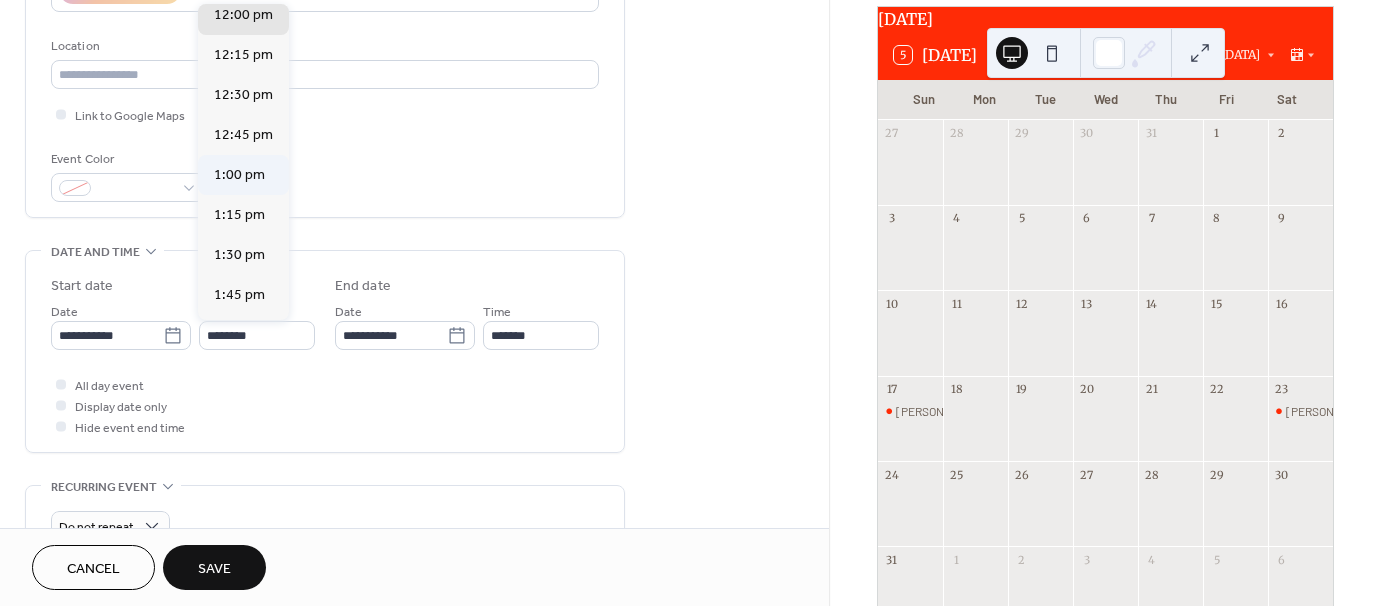 type on "*******" 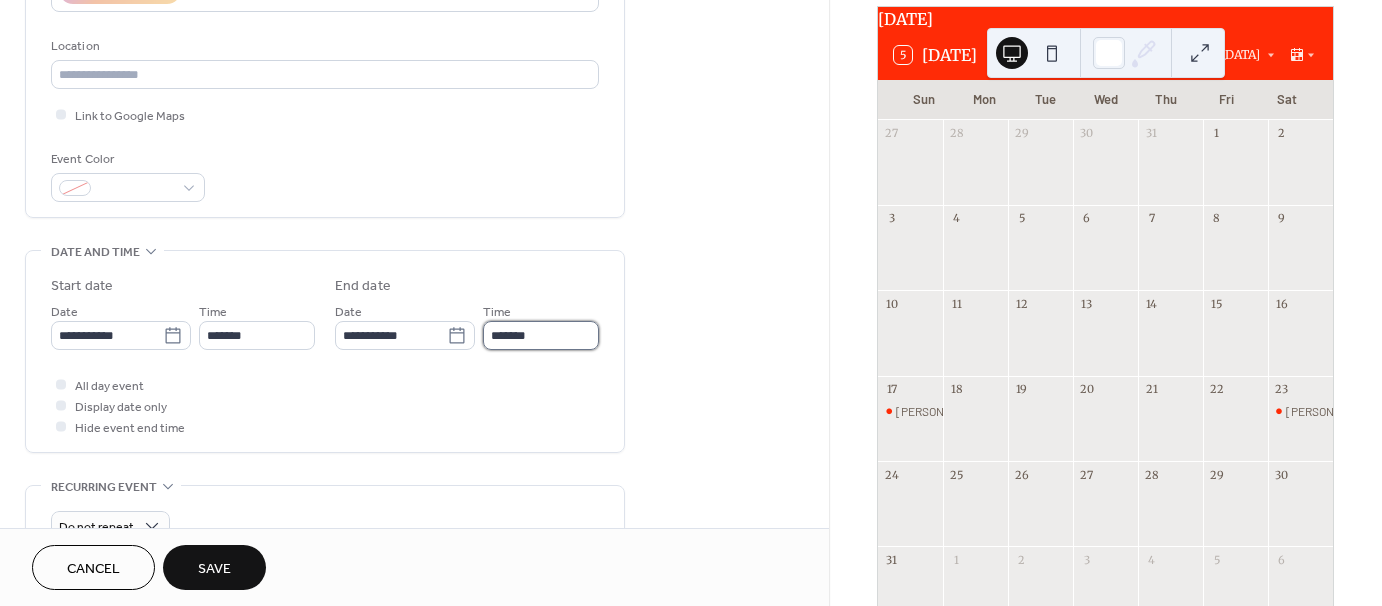 click on "*******" at bounding box center (541, 335) 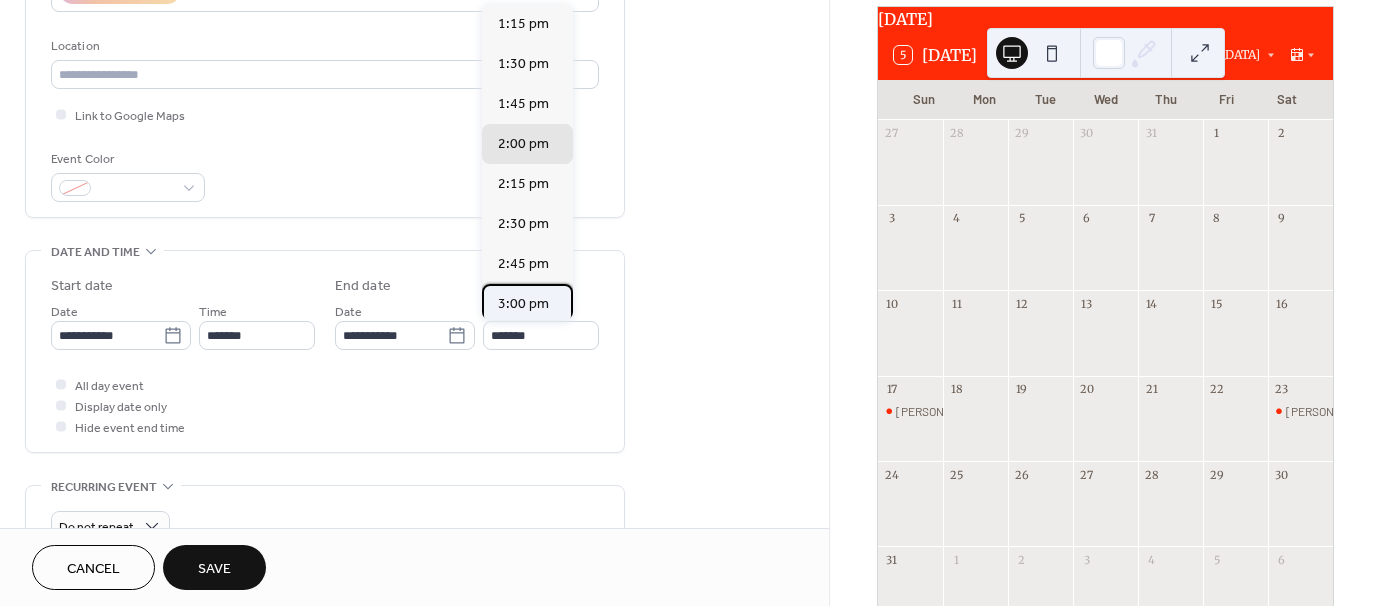 click on "3:00 pm" at bounding box center [523, 304] 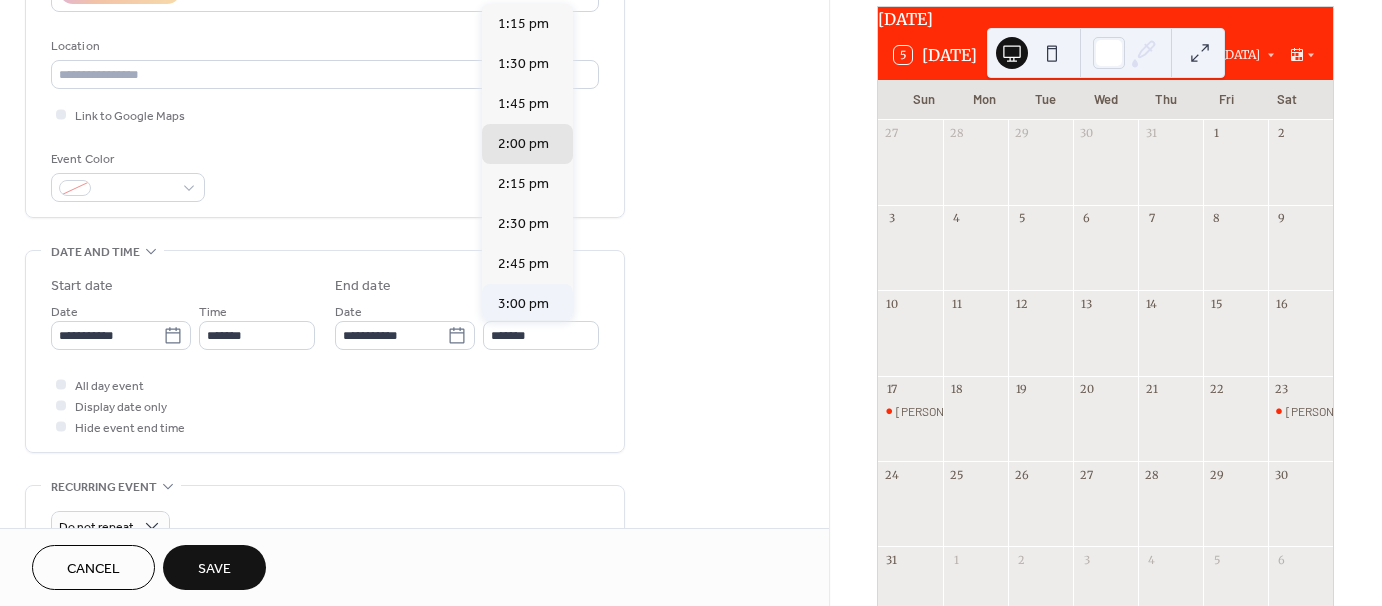 type on "*******" 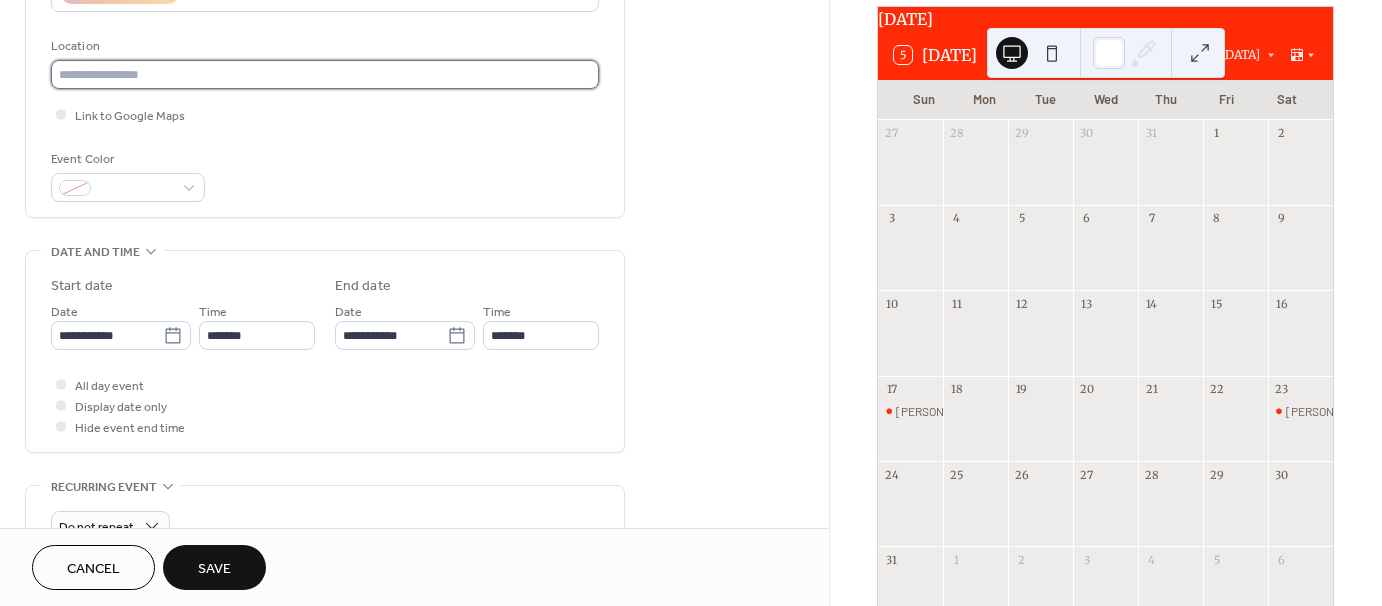click at bounding box center (325, 74) 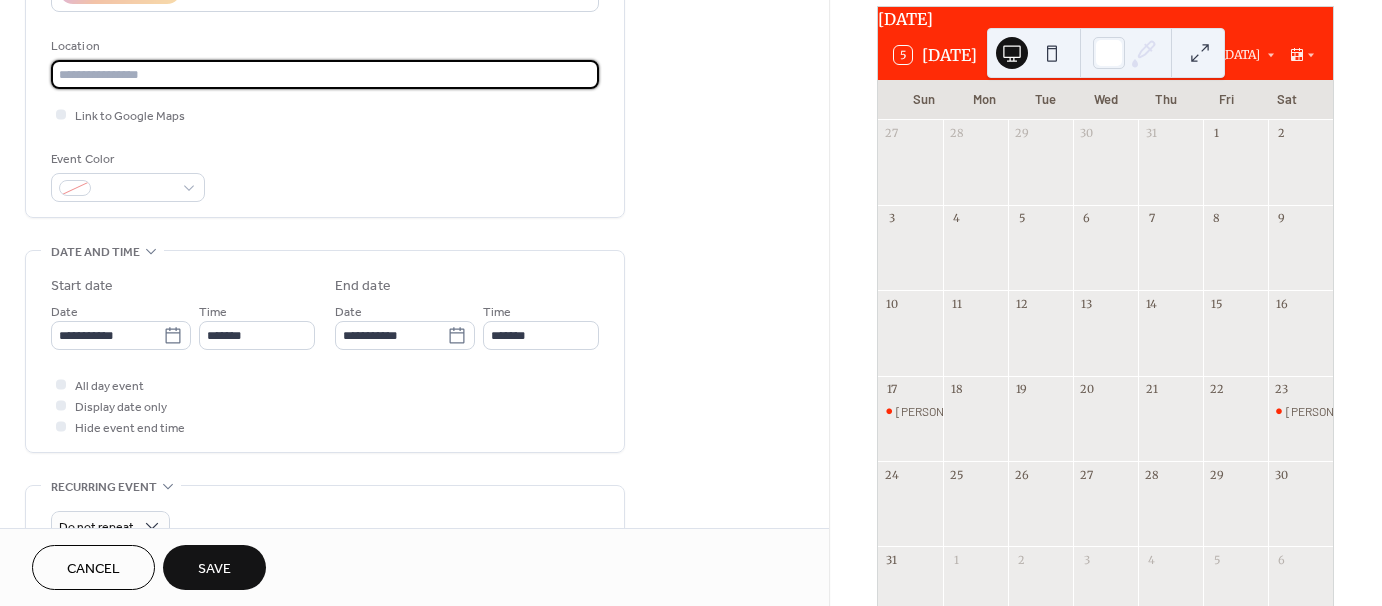 scroll, scrollTop: 100, scrollLeft: 0, axis: vertical 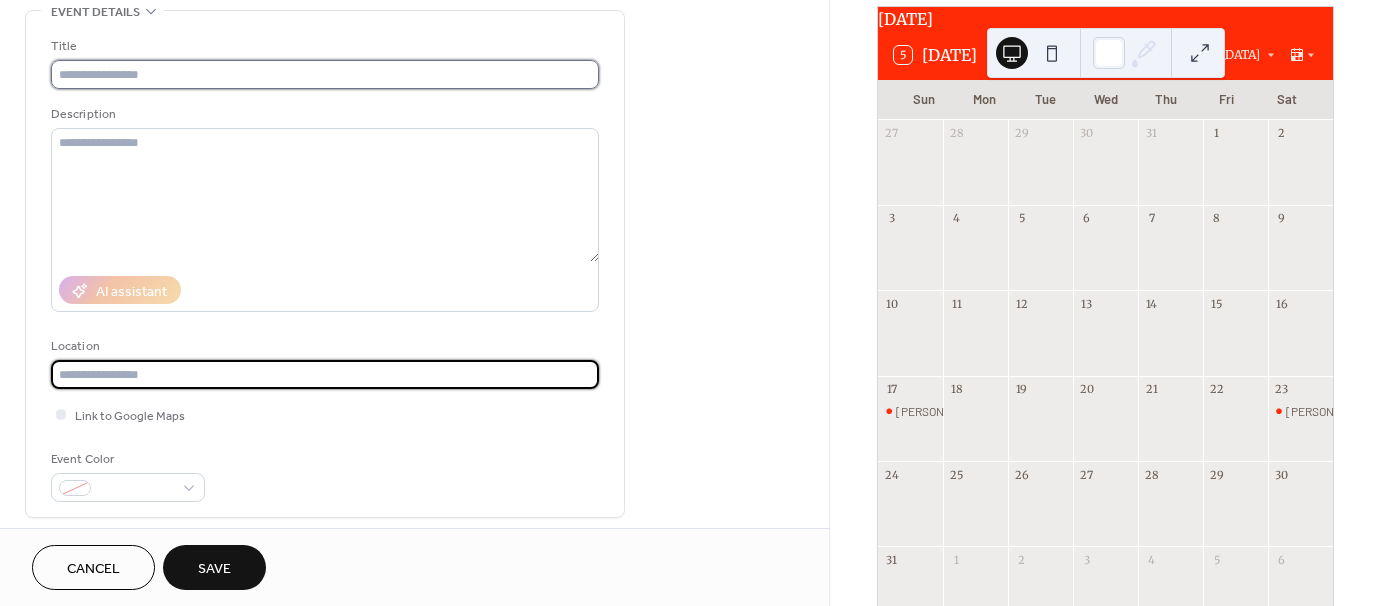 click at bounding box center [325, 74] 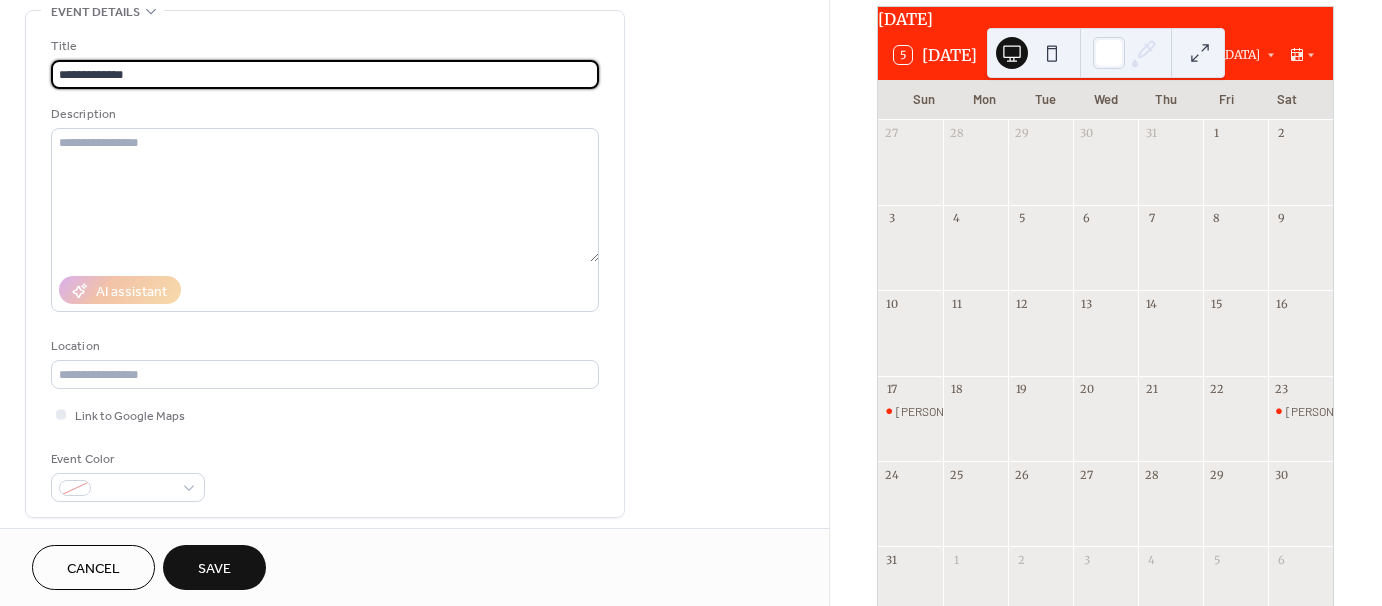 click on "**********" at bounding box center [325, 74] 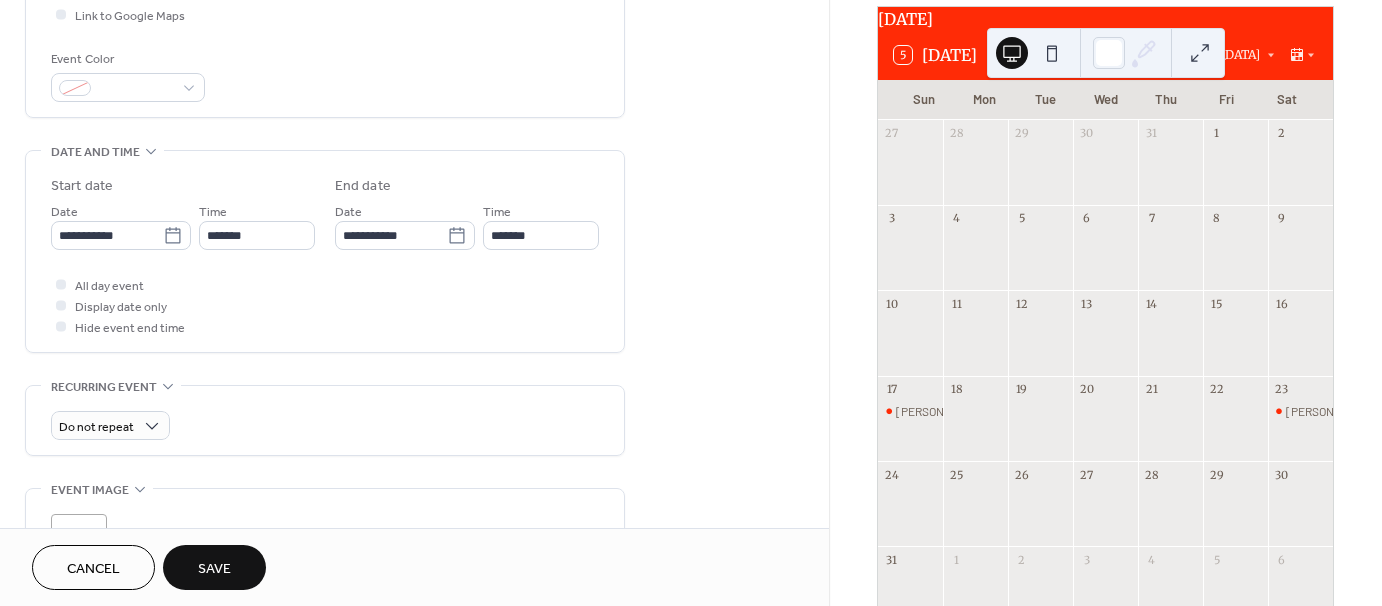 scroll, scrollTop: 797, scrollLeft: 0, axis: vertical 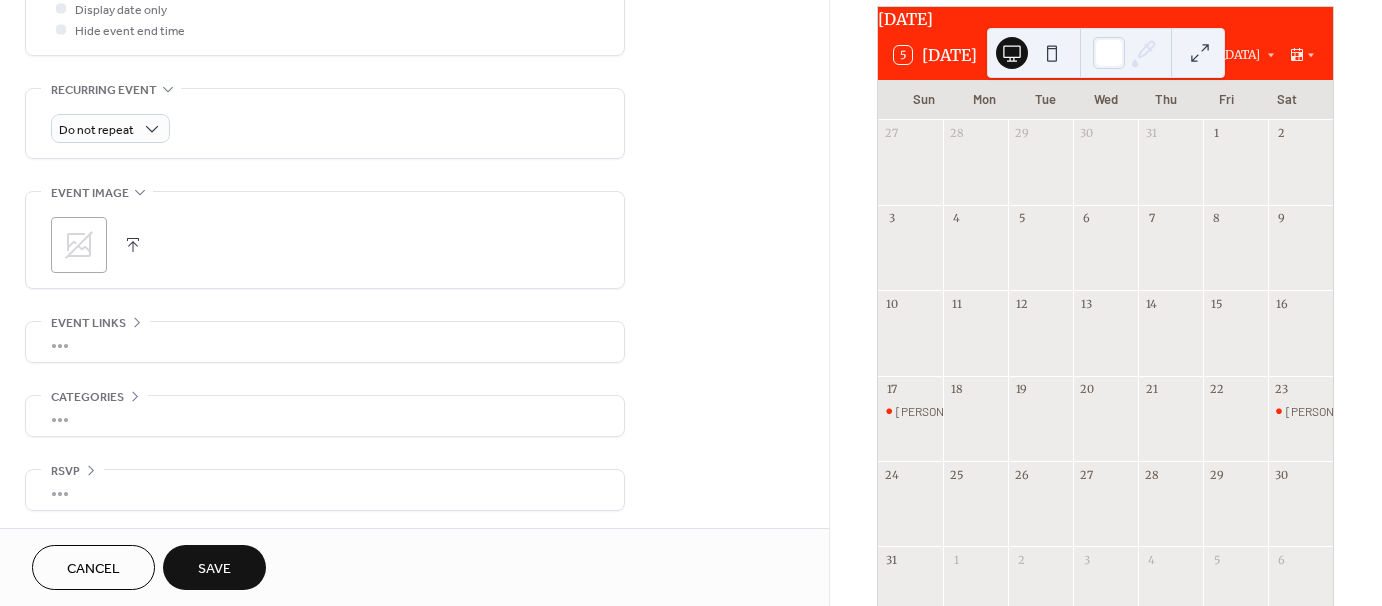 type on "**********" 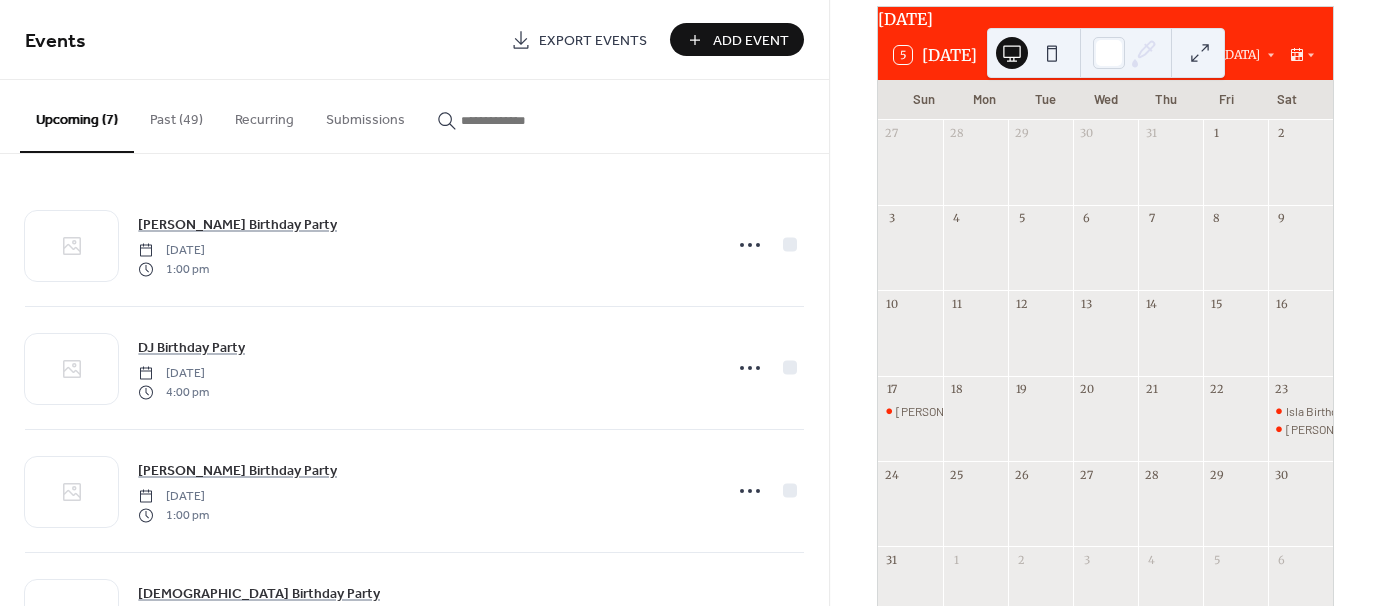 click at bounding box center [1300, 172] 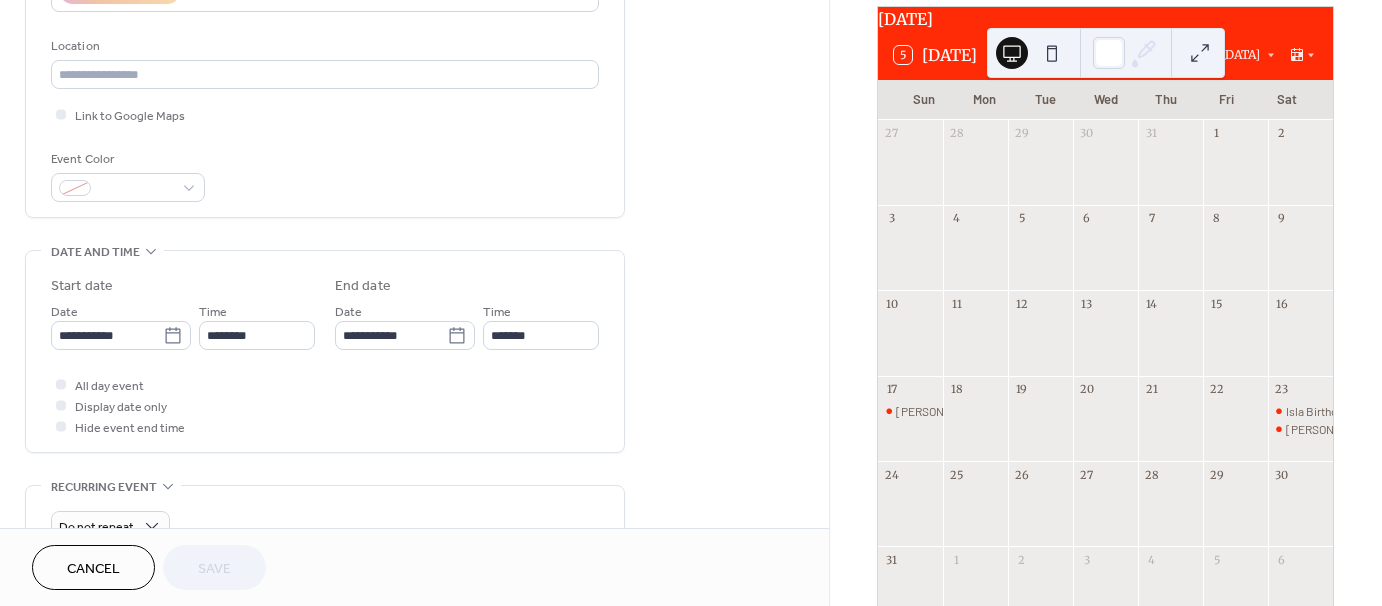 scroll, scrollTop: 500, scrollLeft: 0, axis: vertical 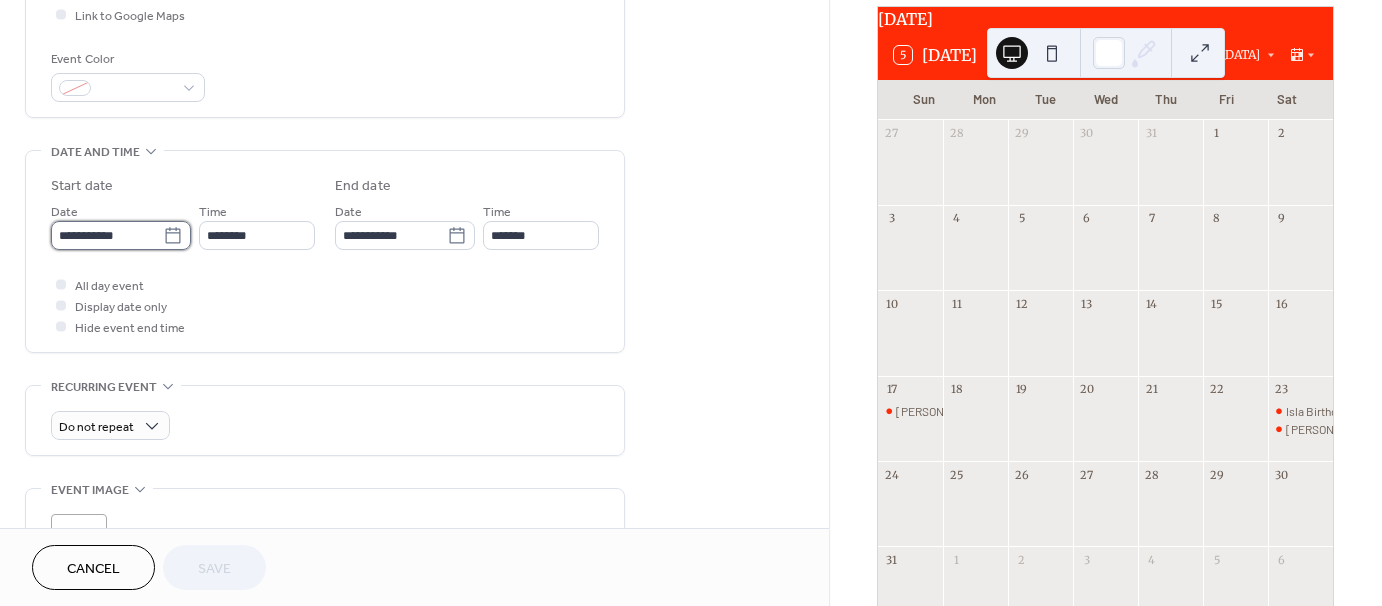 click on "**********" at bounding box center (107, 235) 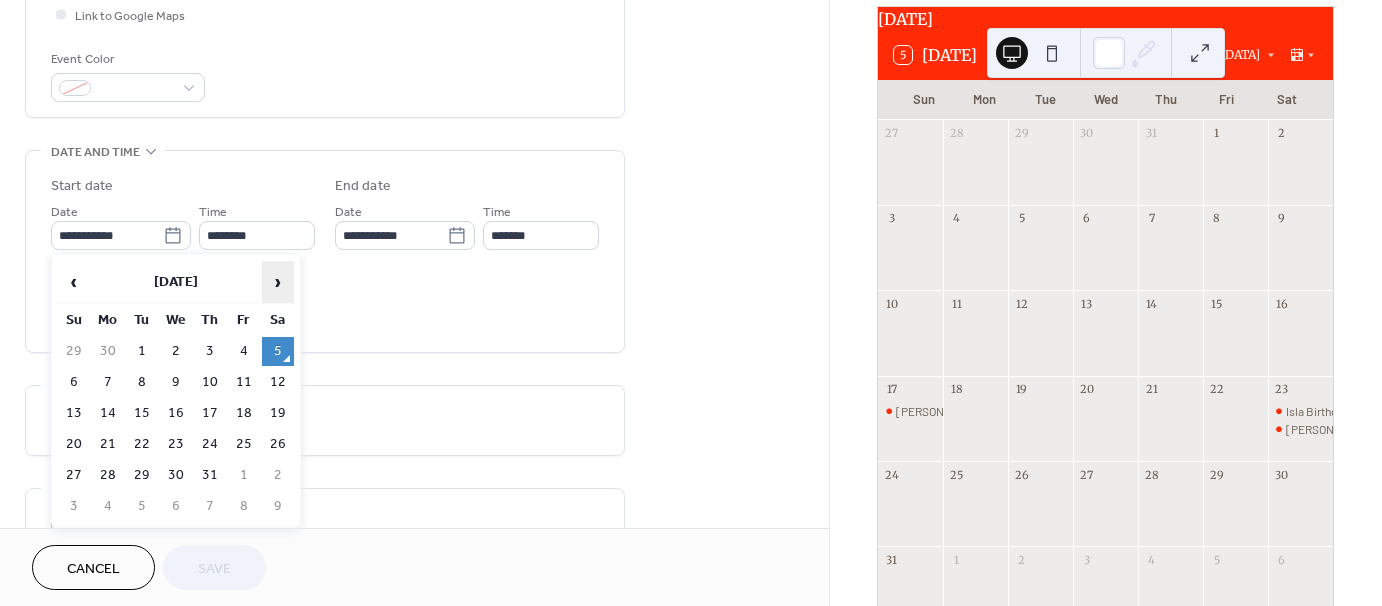 click on "›" at bounding box center (278, 282) 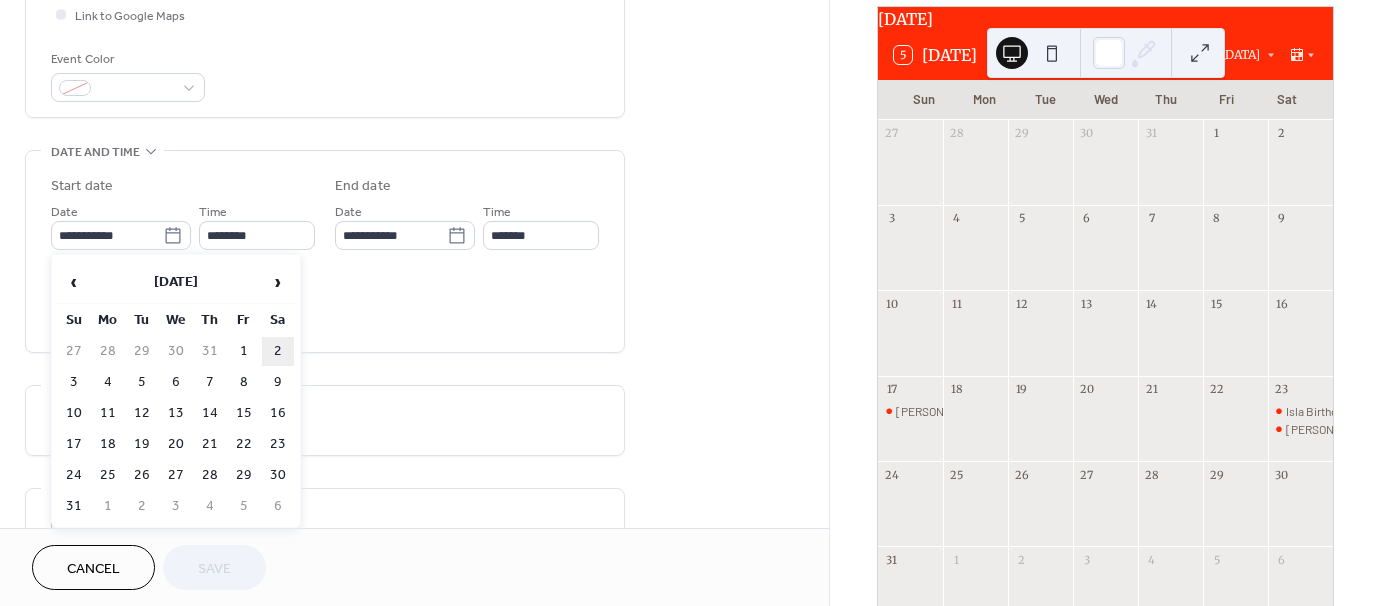 click on "2" at bounding box center [278, 351] 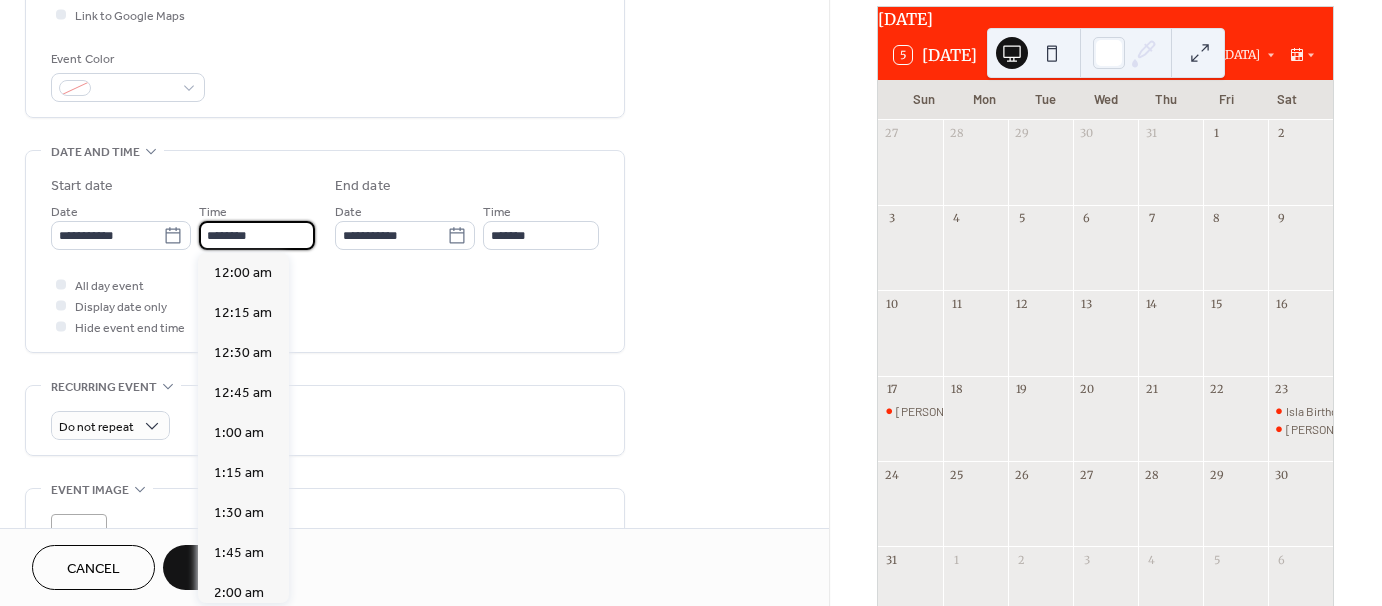 click on "********" at bounding box center (257, 235) 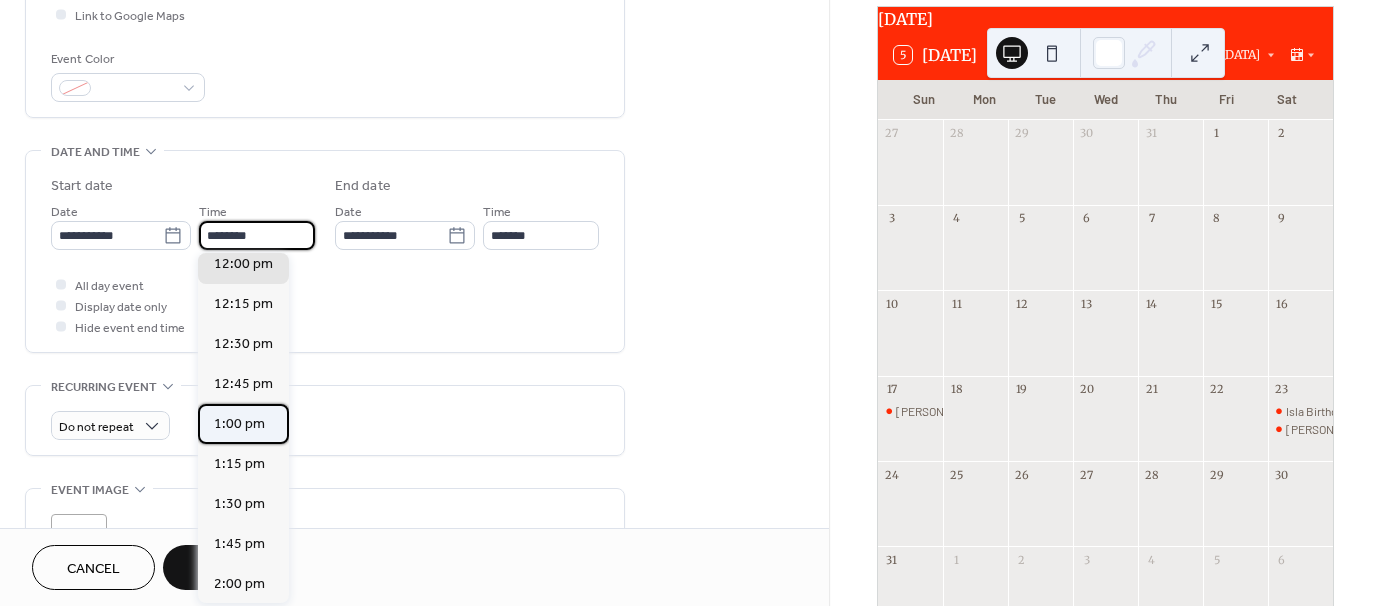 click on "1:00 pm" at bounding box center [239, 424] 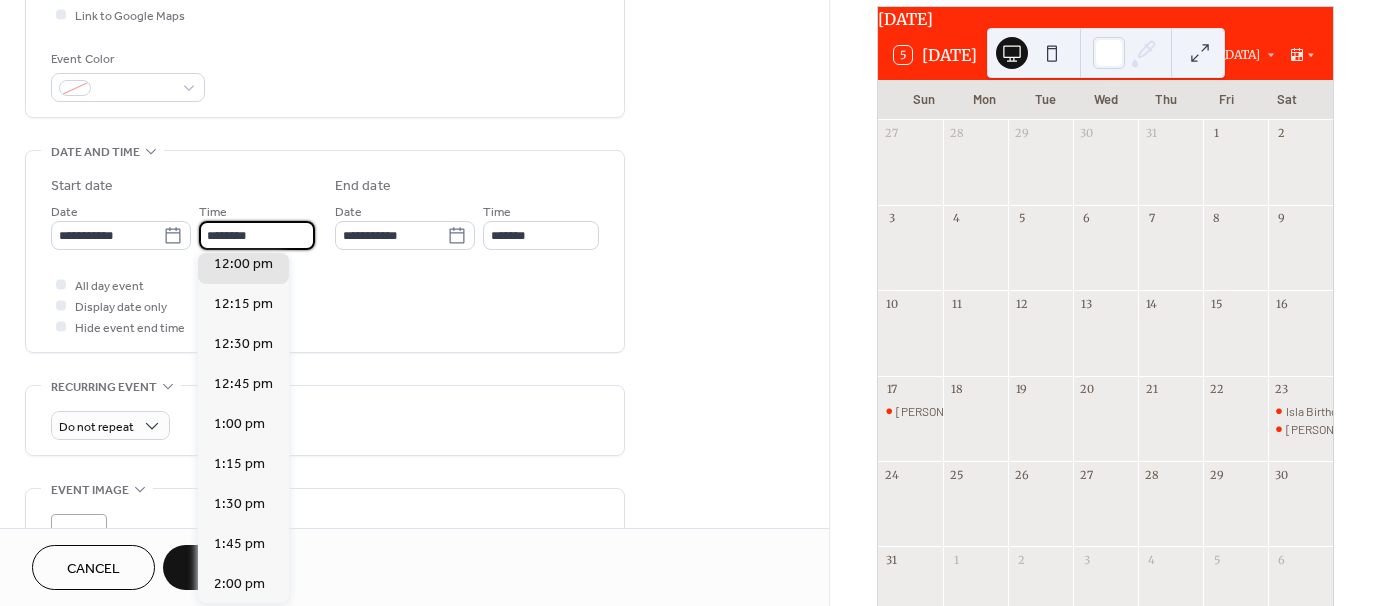 type on "*******" 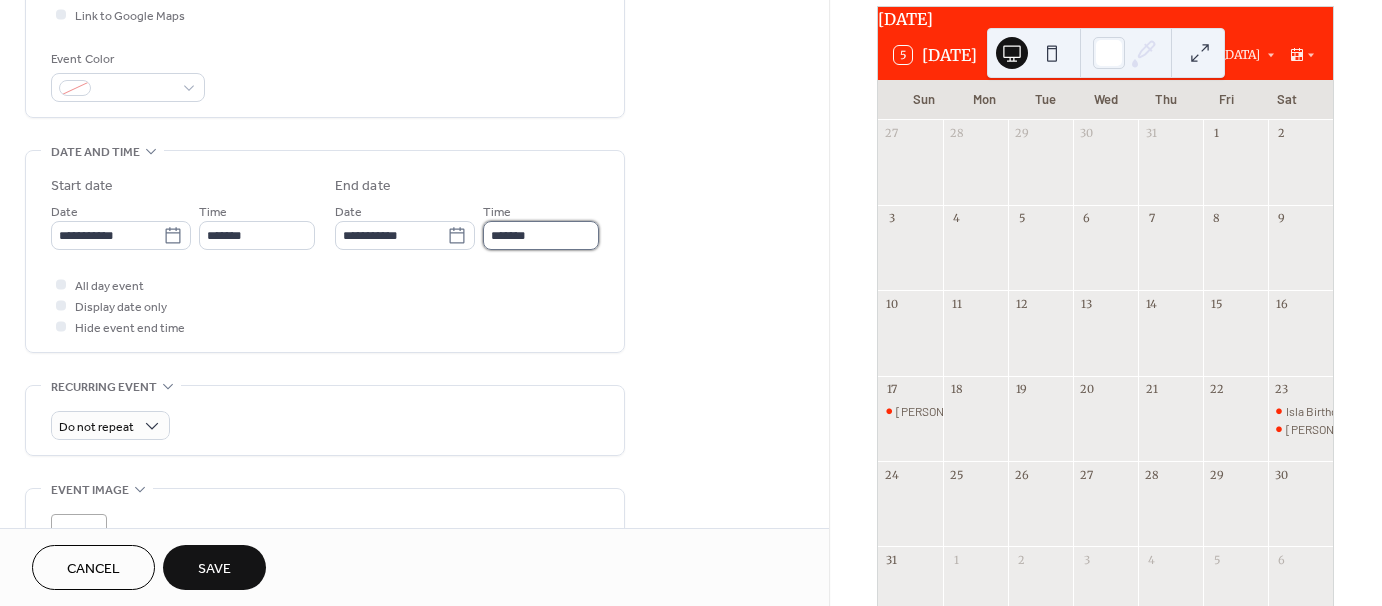 click on "*******" at bounding box center [541, 235] 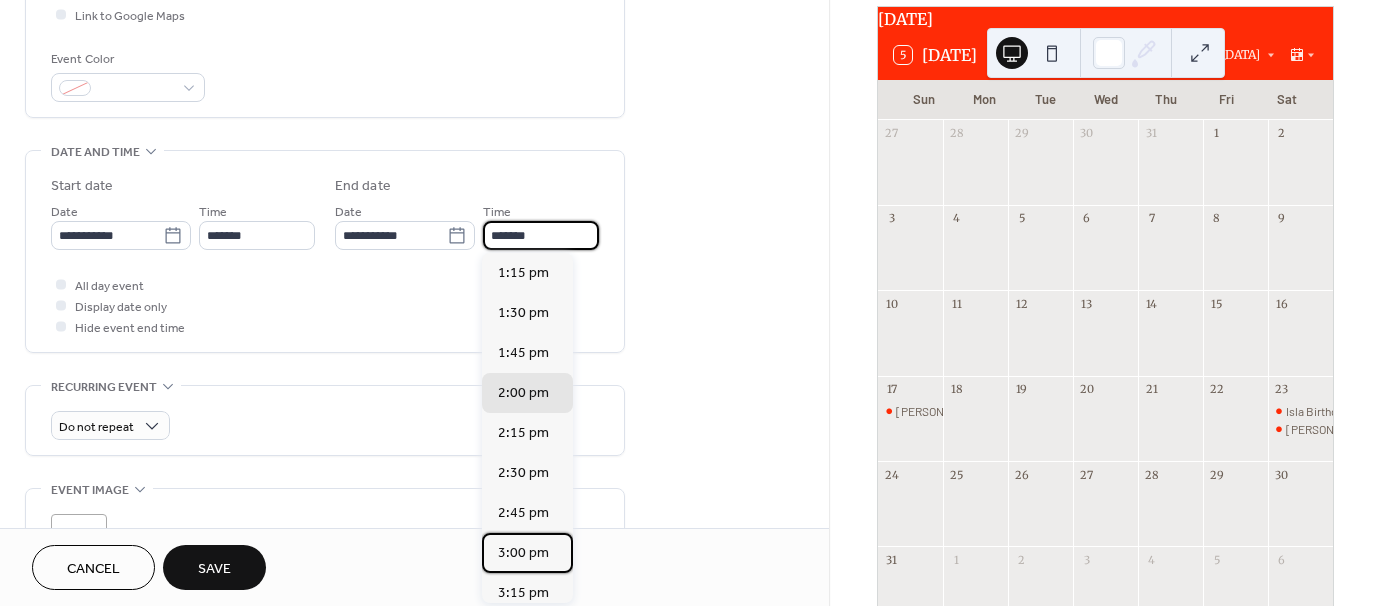 click on "3:00 pm" at bounding box center [523, 553] 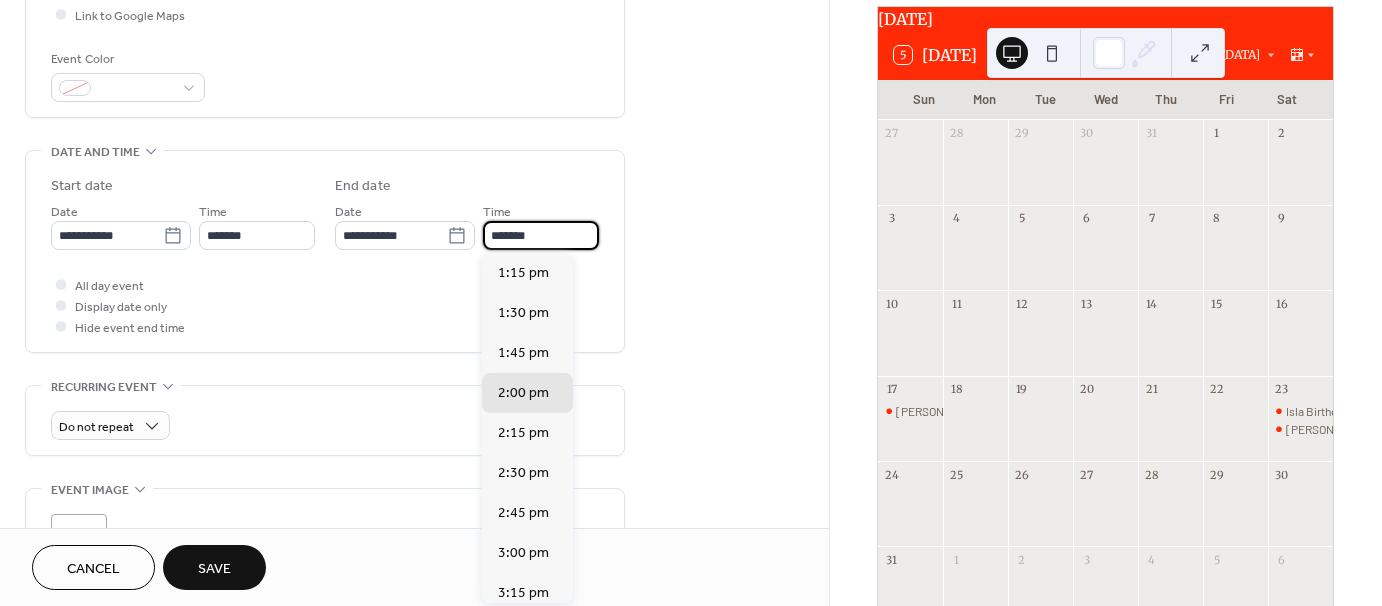 type on "*******" 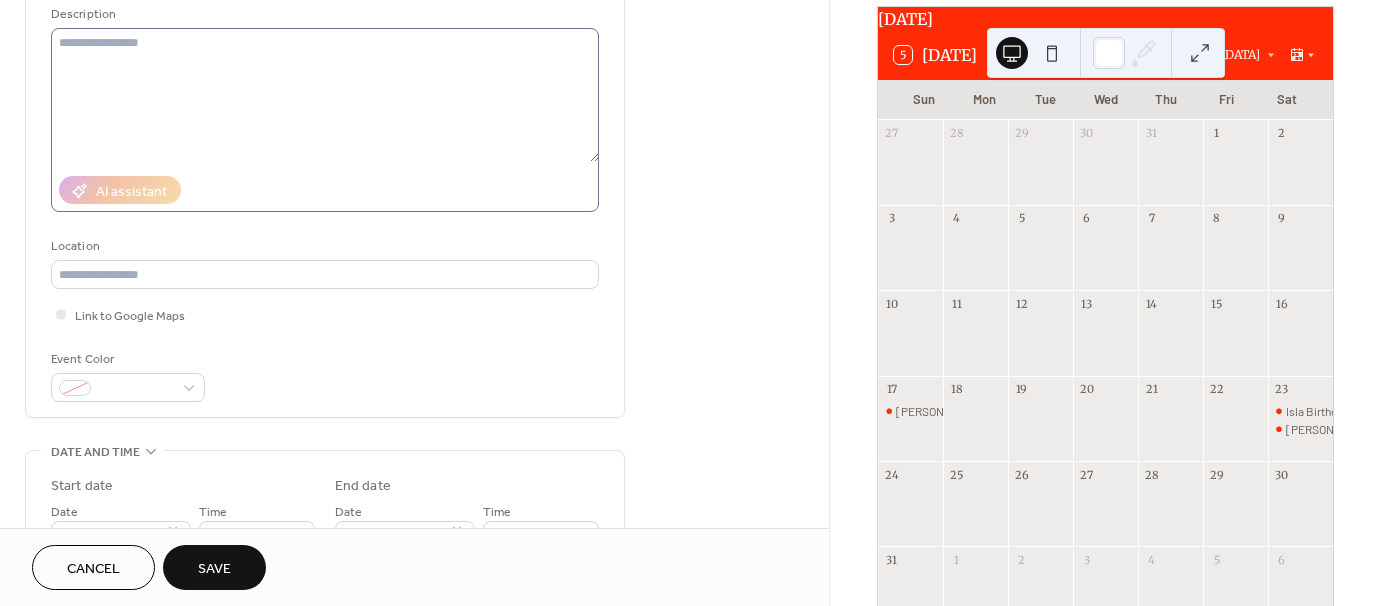 scroll, scrollTop: 0, scrollLeft: 0, axis: both 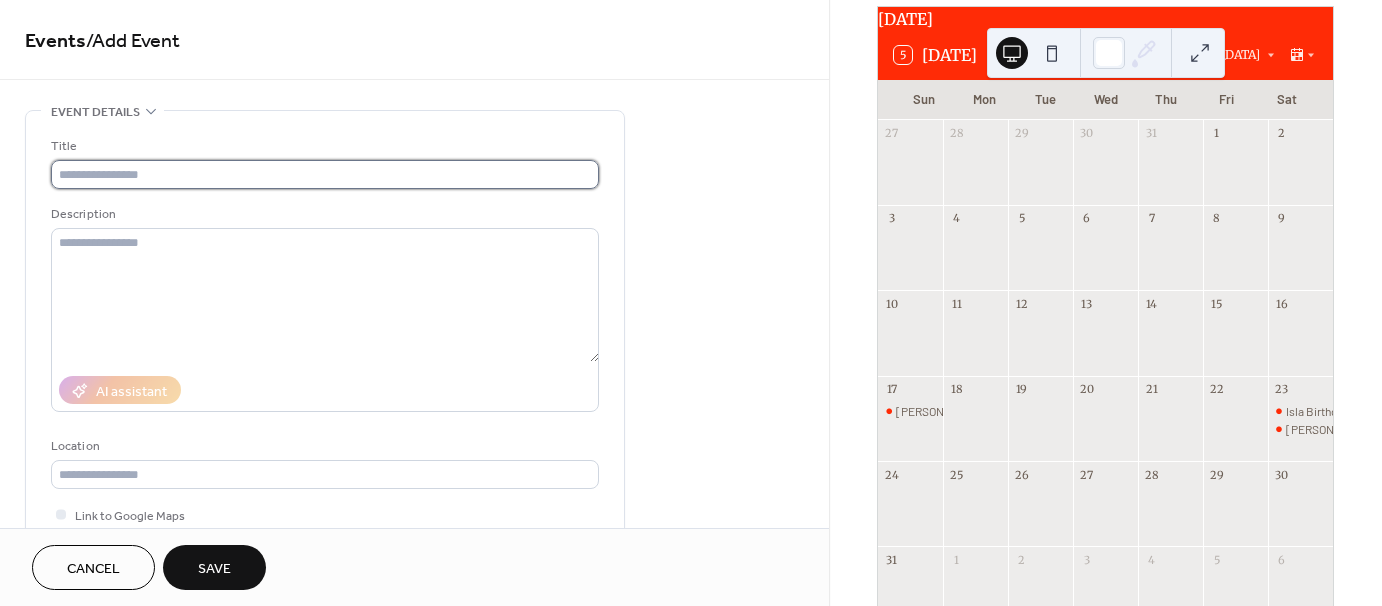 click at bounding box center (325, 174) 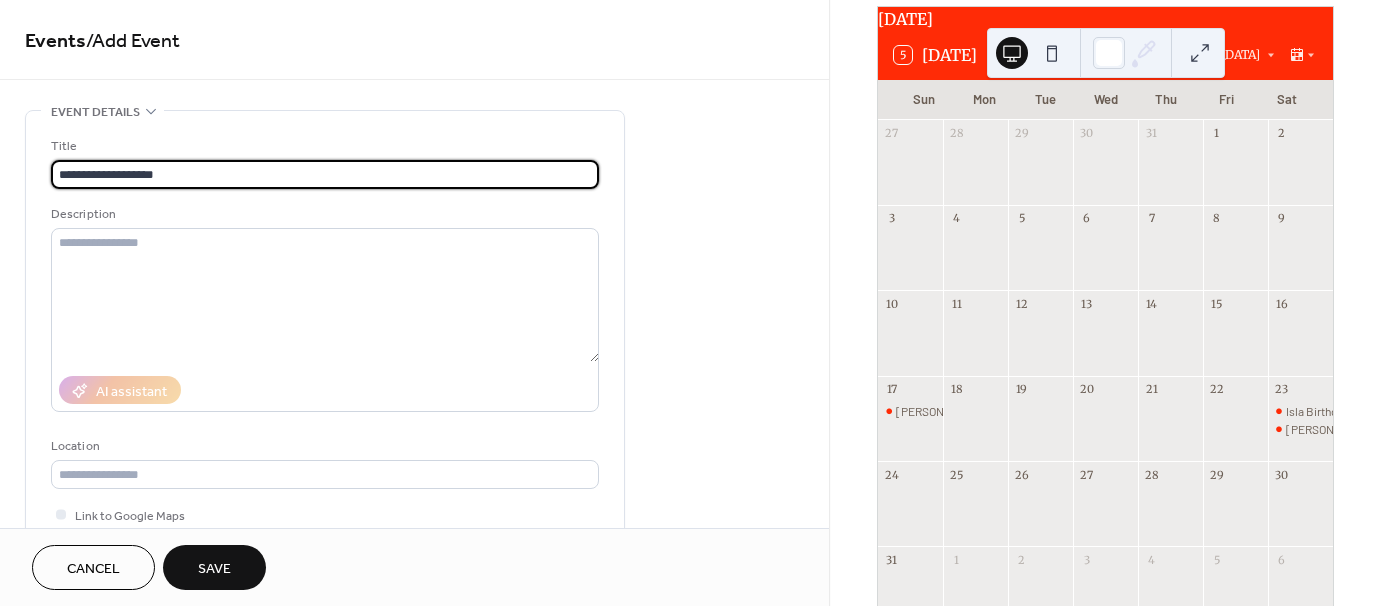 type on "**********" 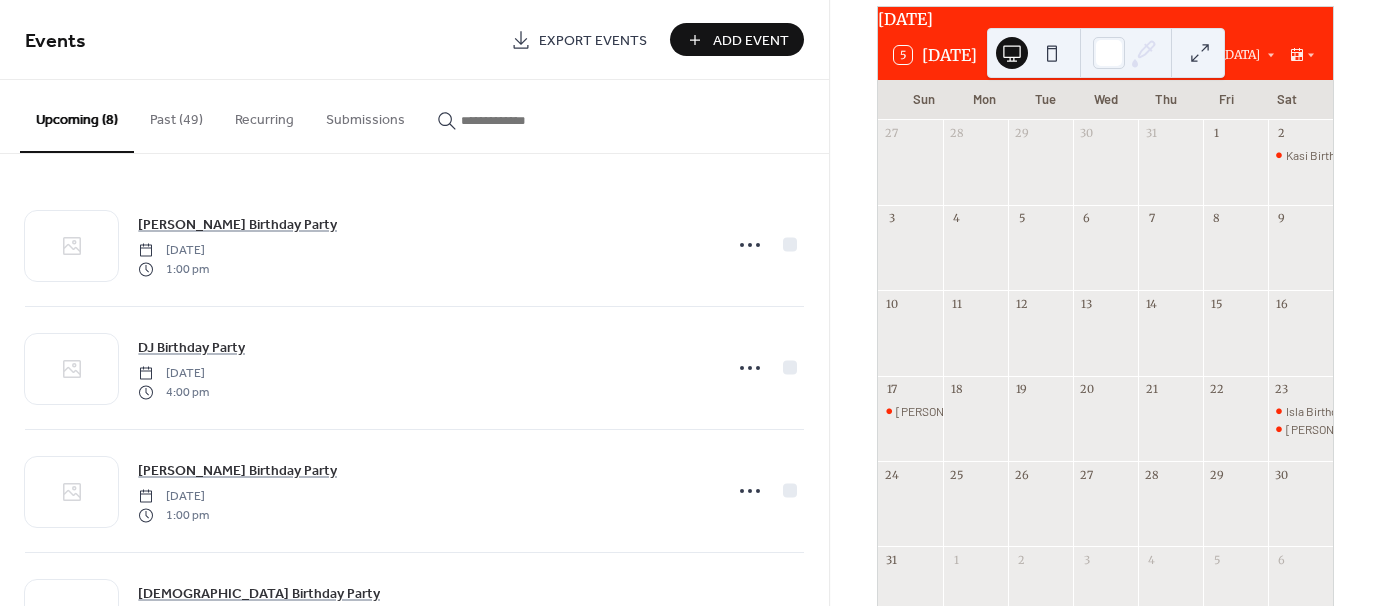 click on "Add Event" at bounding box center [751, 41] 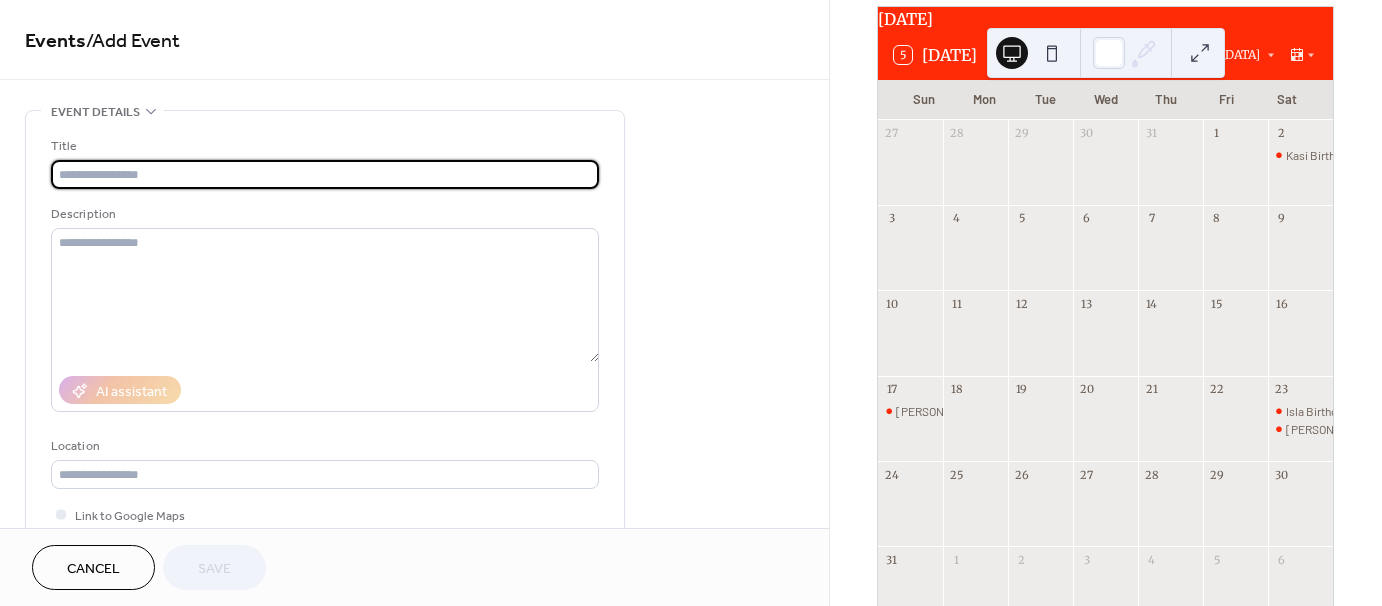 click at bounding box center (325, 174) 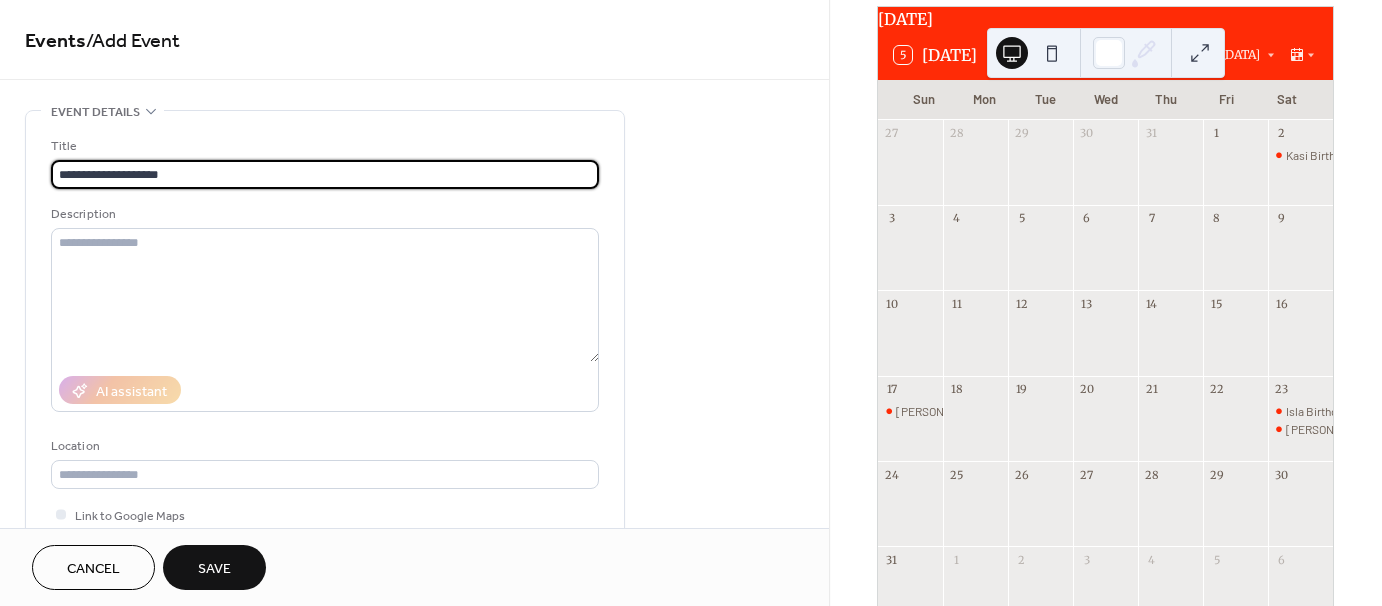 type on "**********" 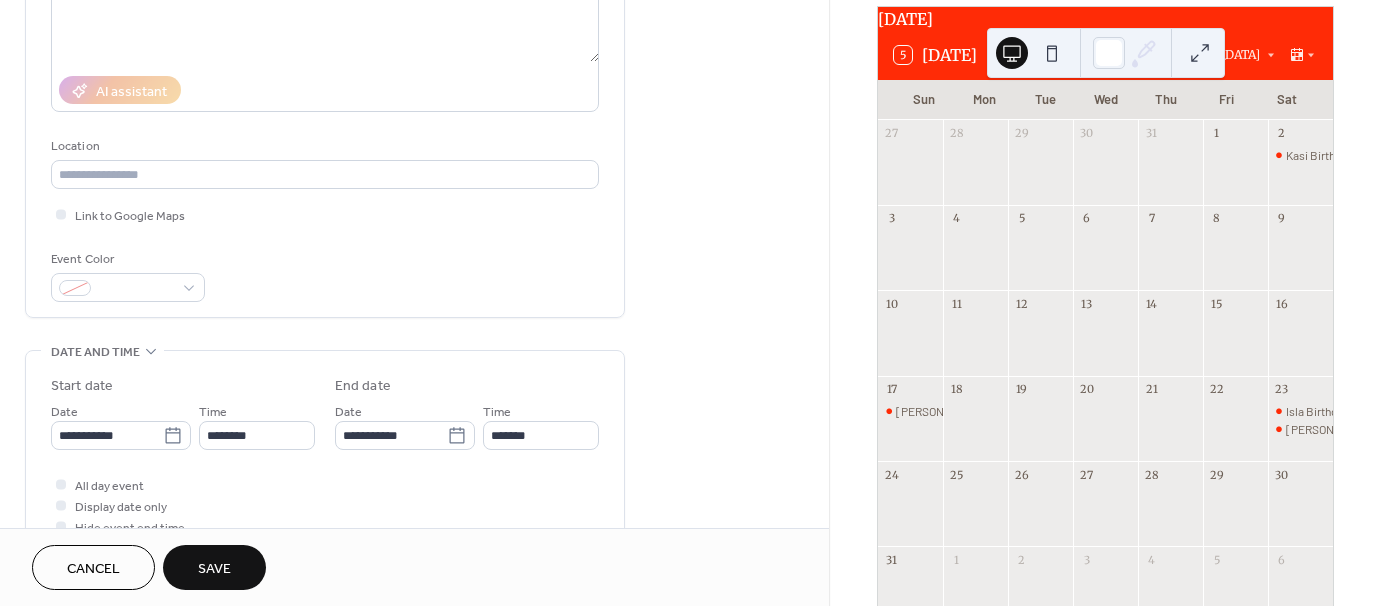 scroll, scrollTop: 400, scrollLeft: 0, axis: vertical 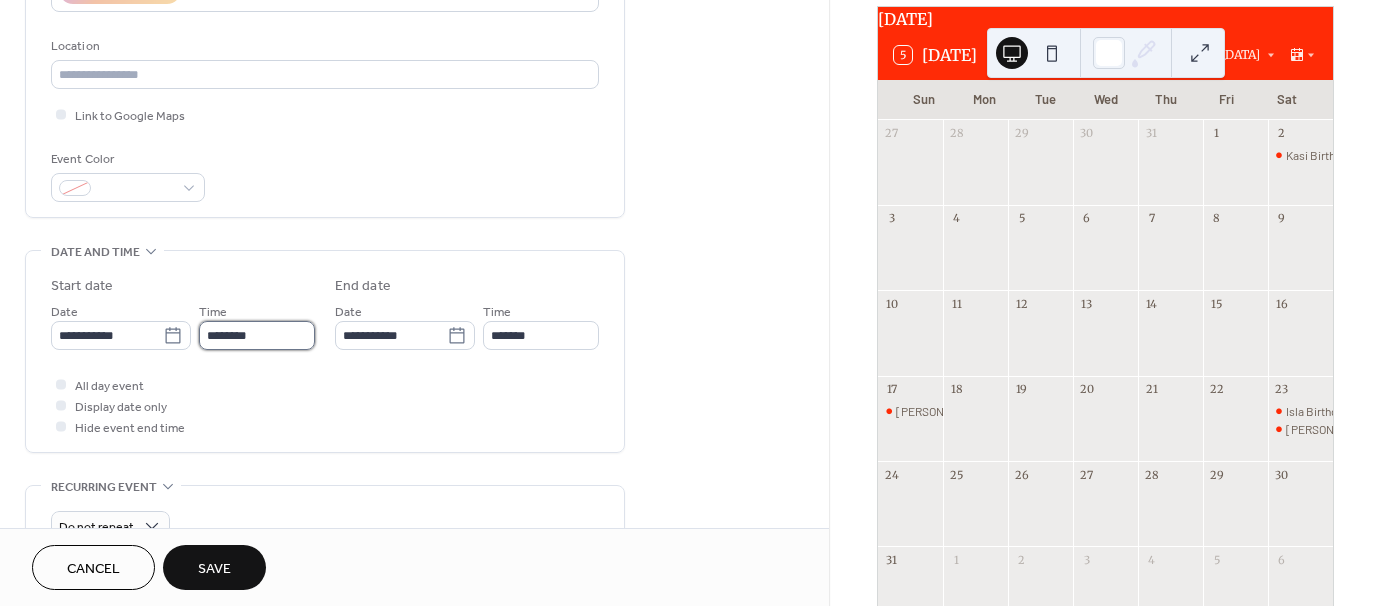 click on "********" at bounding box center (257, 335) 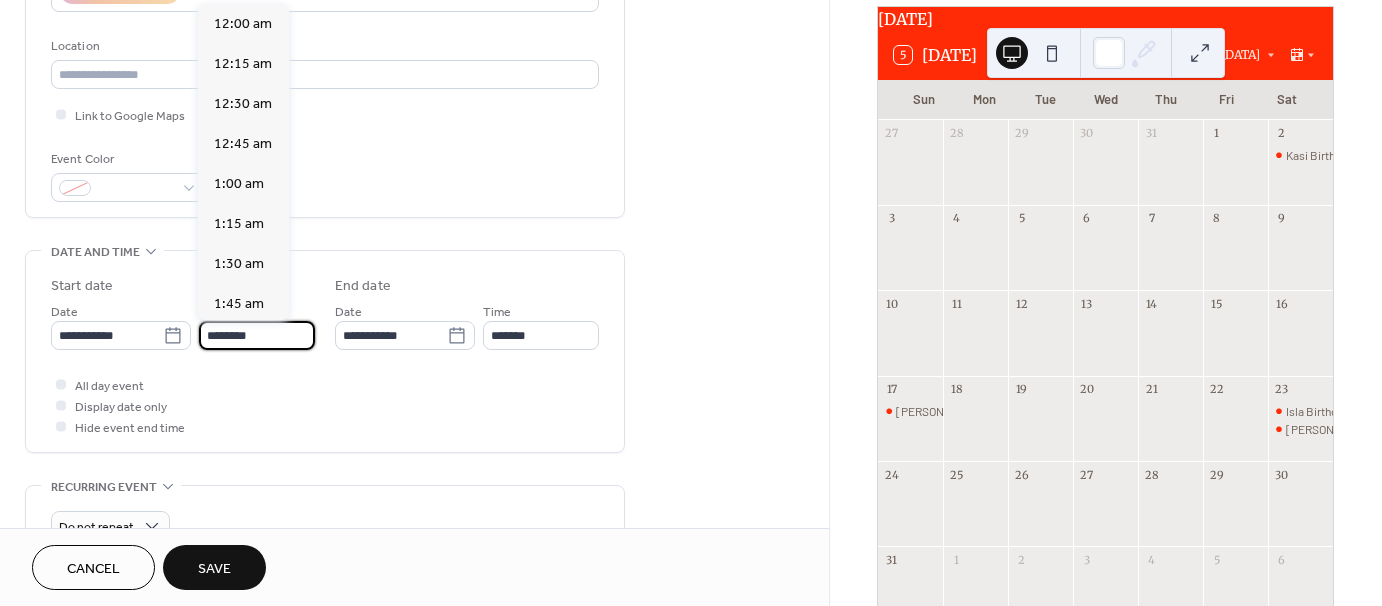 scroll, scrollTop: 1929, scrollLeft: 0, axis: vertical 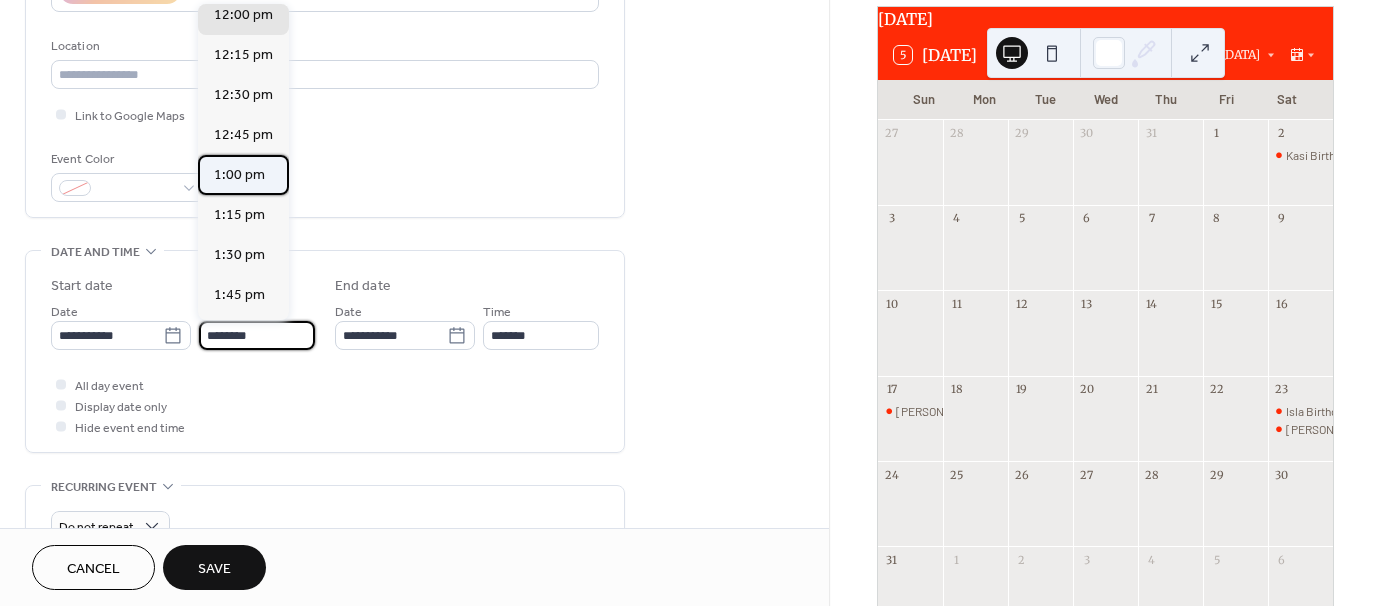 click on "1:00 pm" at bounding box center (239, 175) 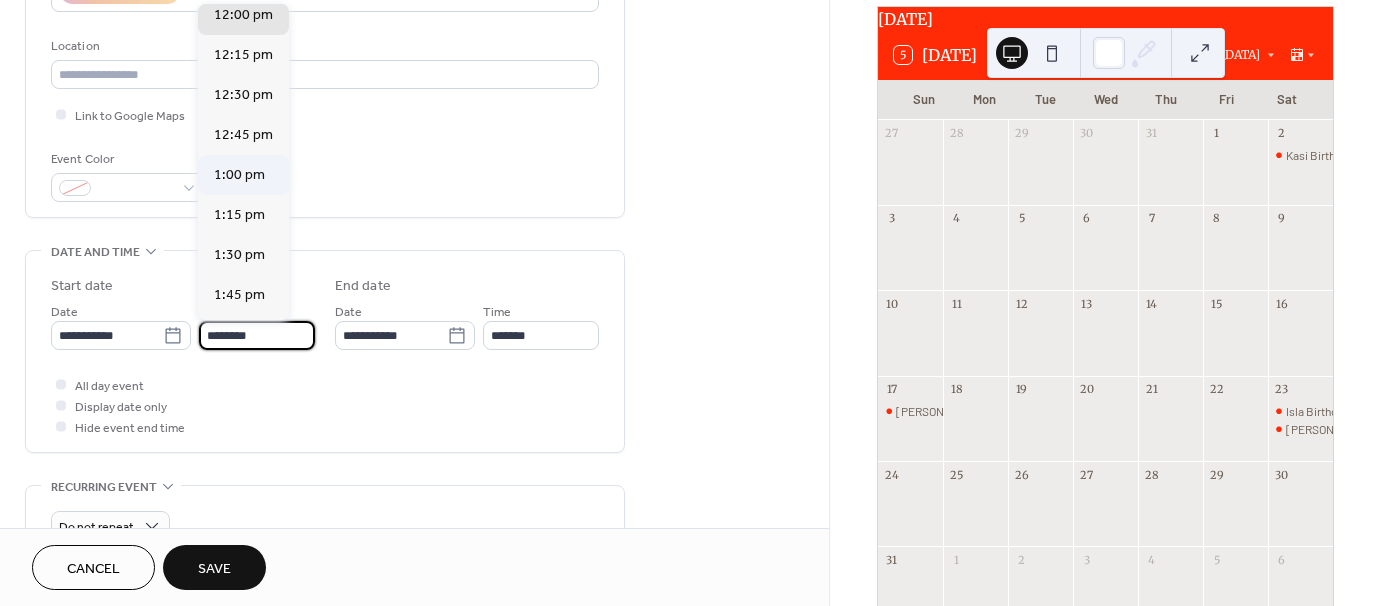 type on "*******" 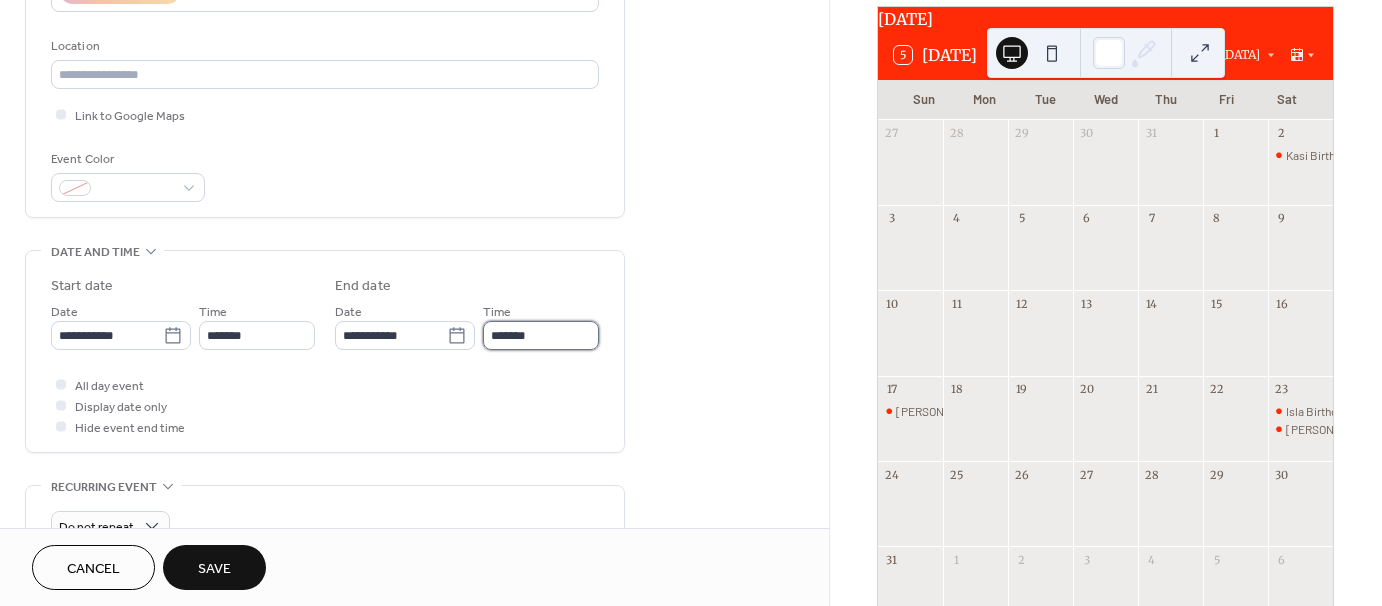 click on "*******" at bounding box center [541, 335] 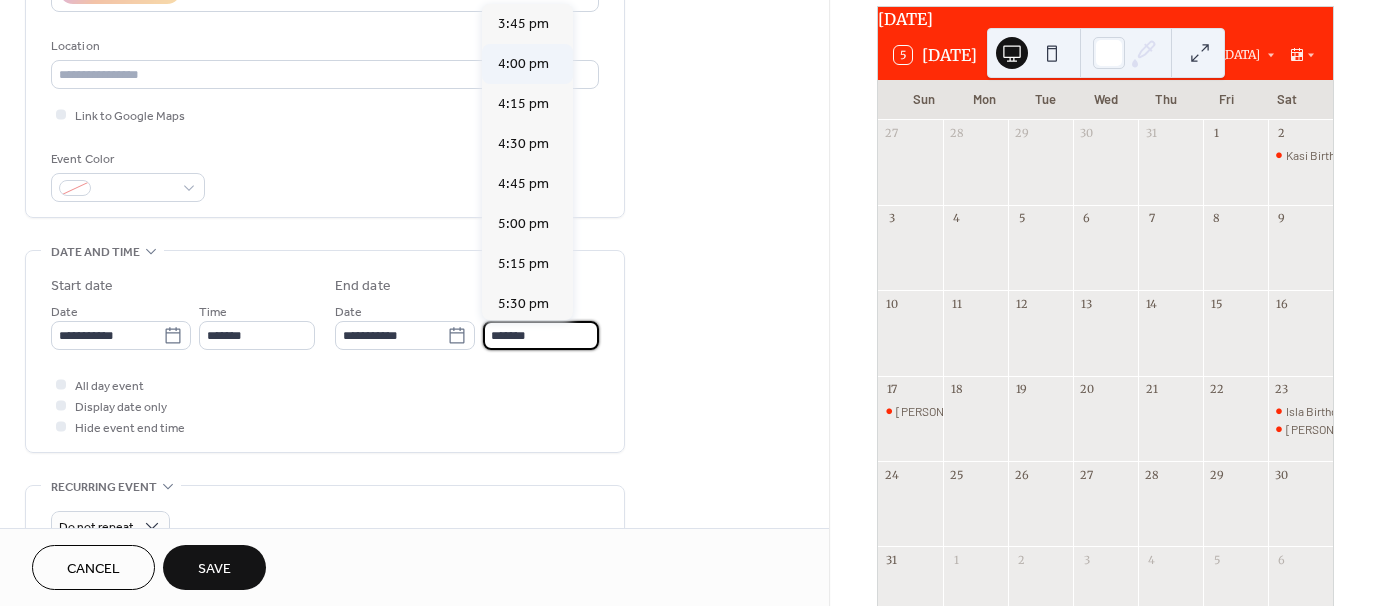 scroll, scrollTop: 500, scrollLeft: 0, axis: vertical 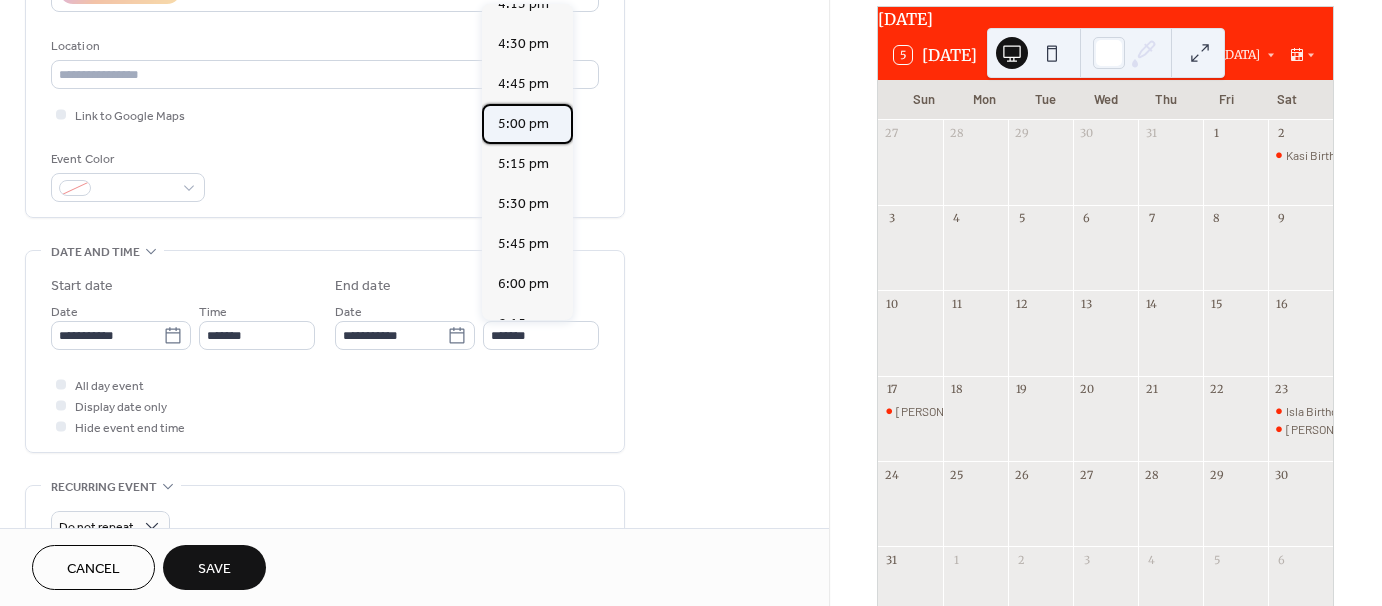 click on "5:00 pm" at bounding box center [523, 124] 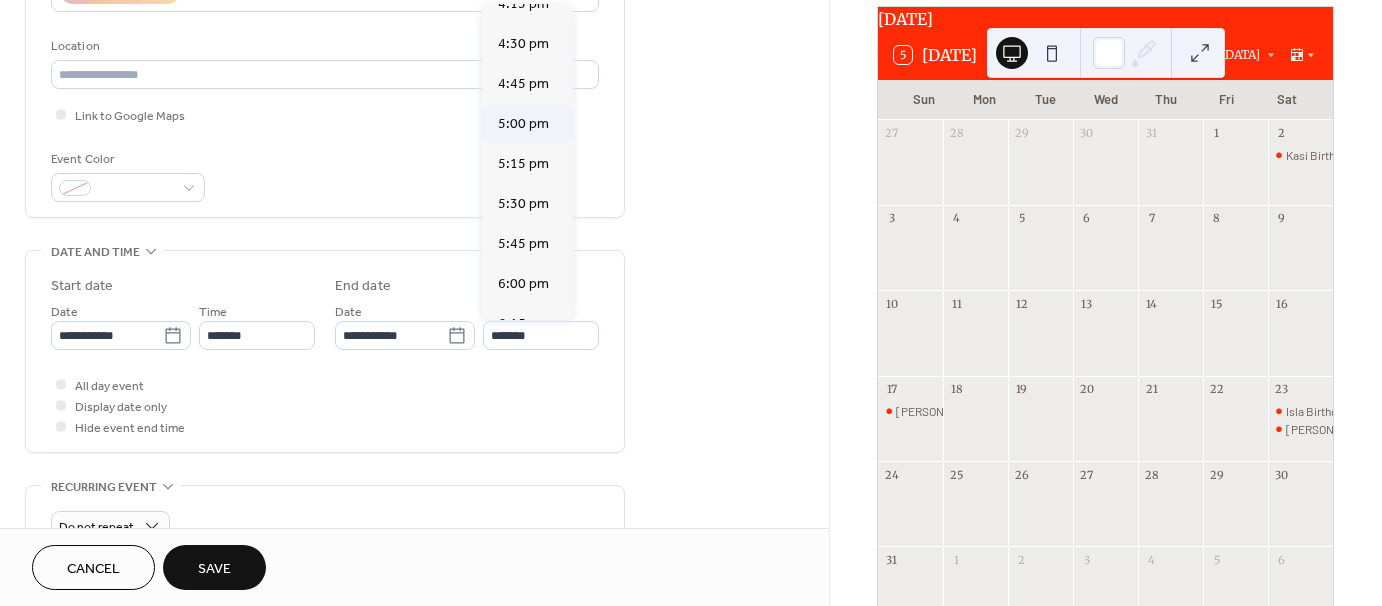 type on "*******" 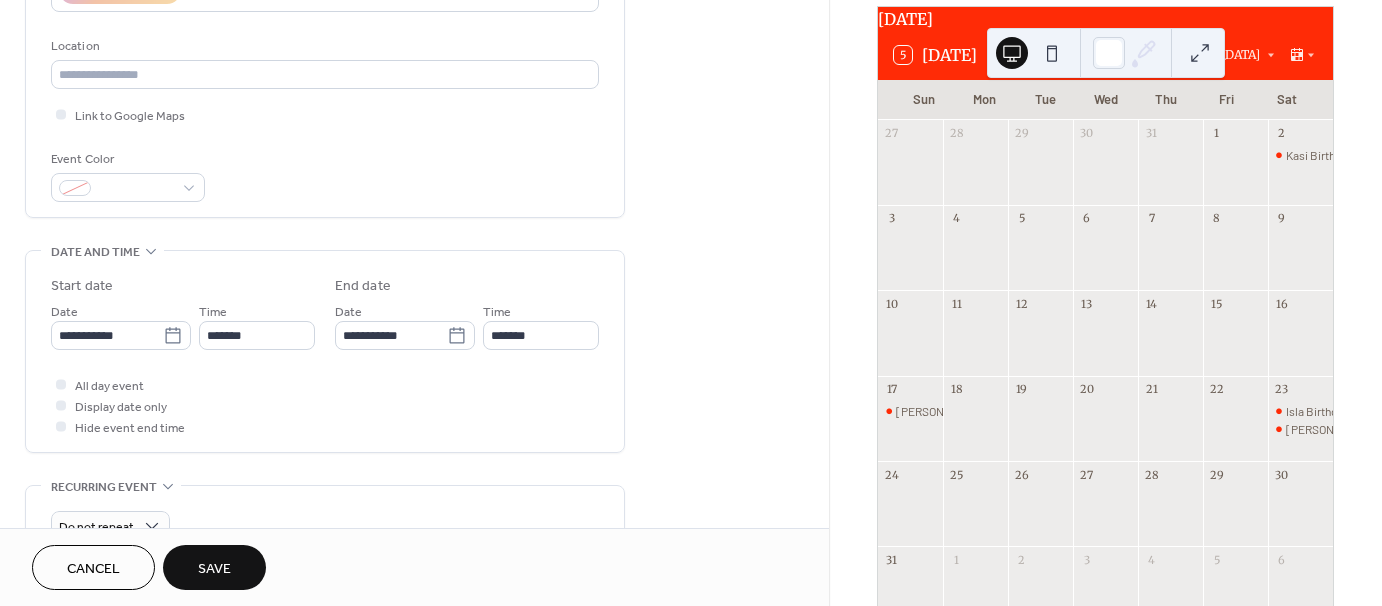 scroll, scrollTop: 500, scrollLeft: 0, axis: vertical 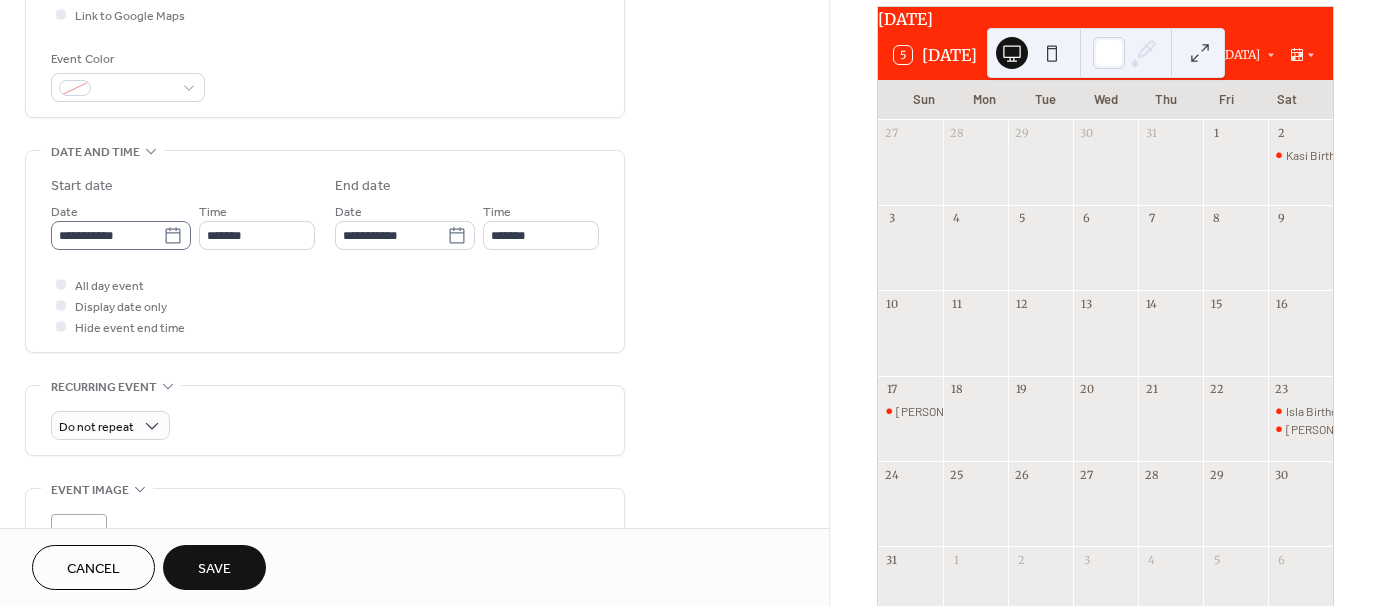 click 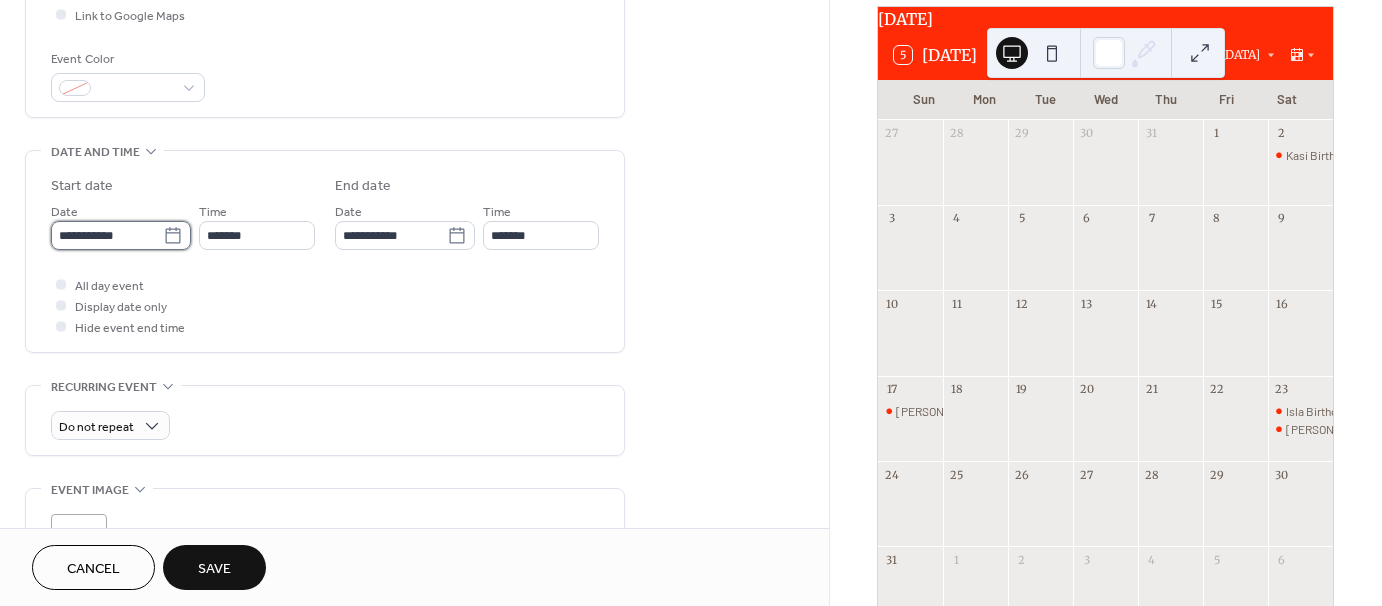 click on "**********" at bounding box center (107, 235) 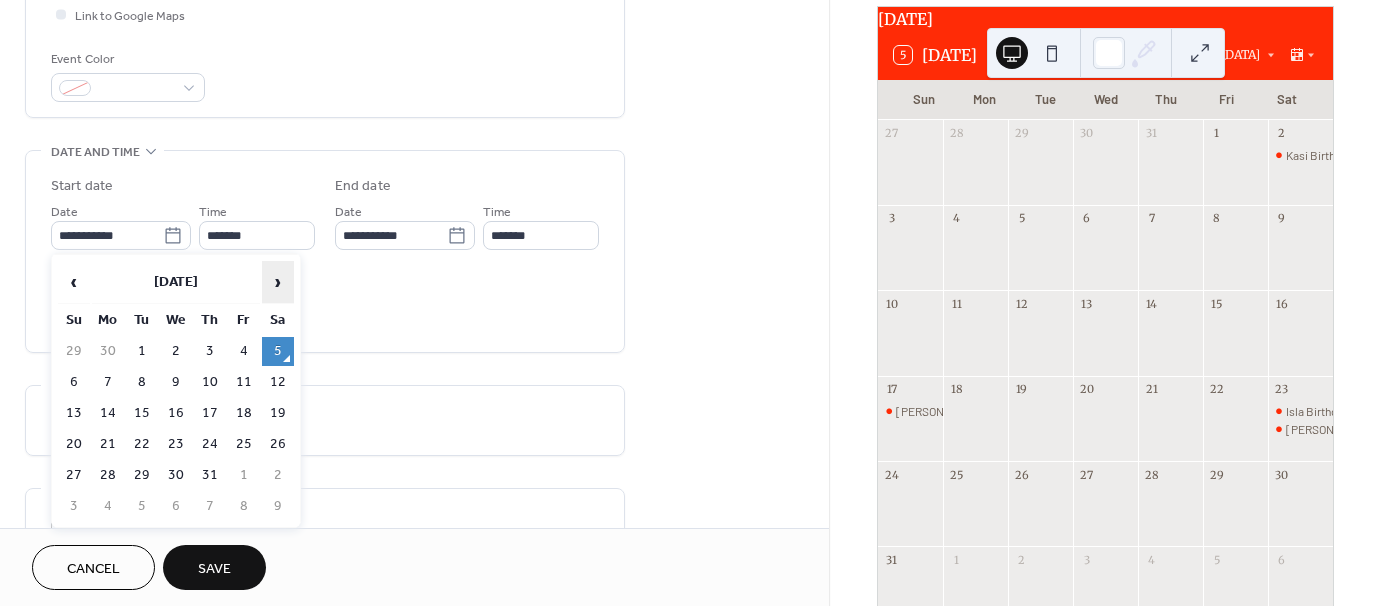 click on "›" at bounding box center (278, 282) 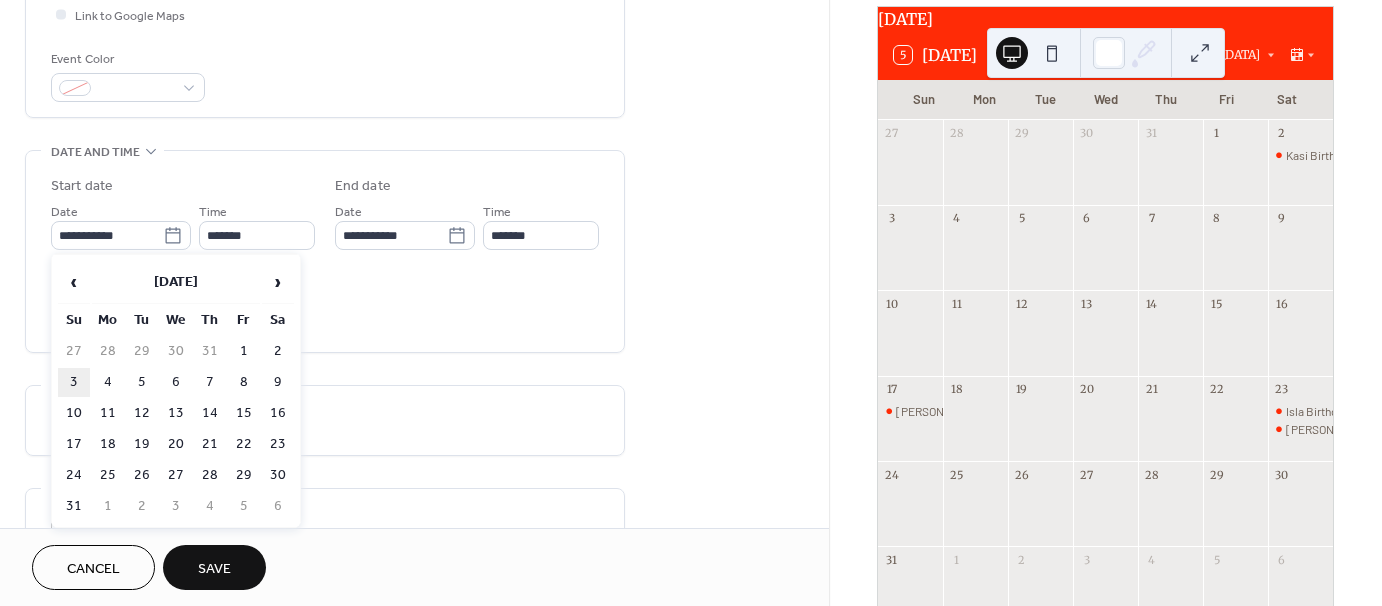 click on "3" at bounding box center [74, 382] 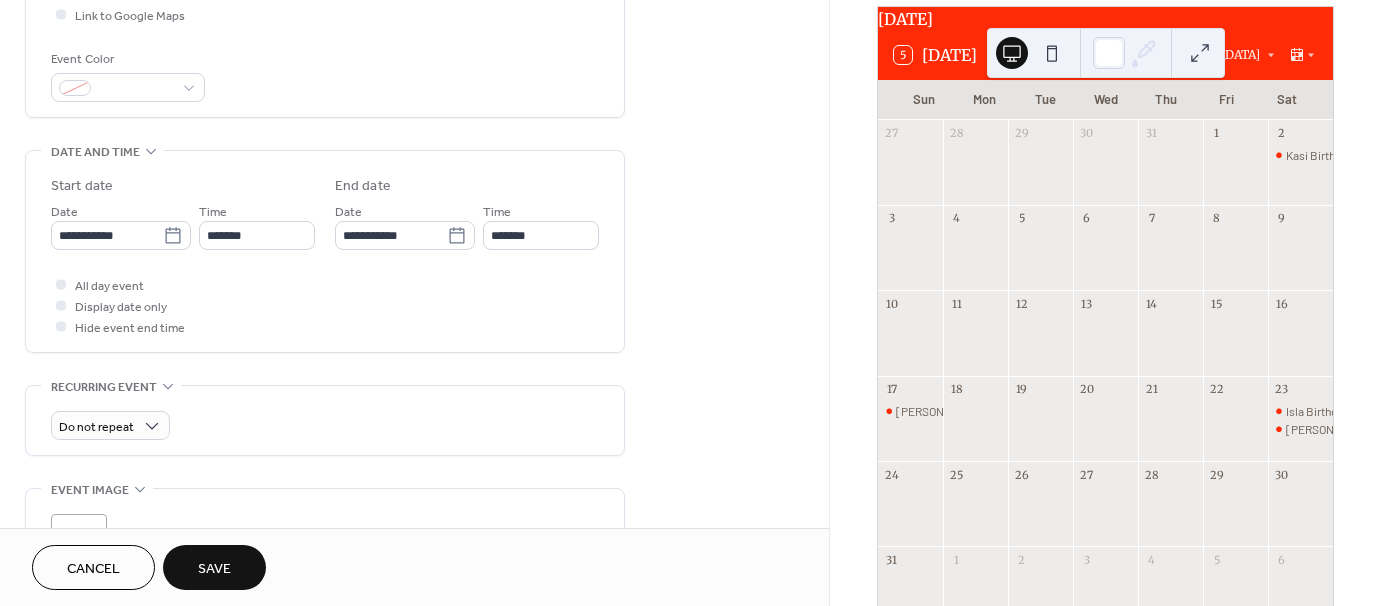 click on "Save" at bounding box center [214, 569] 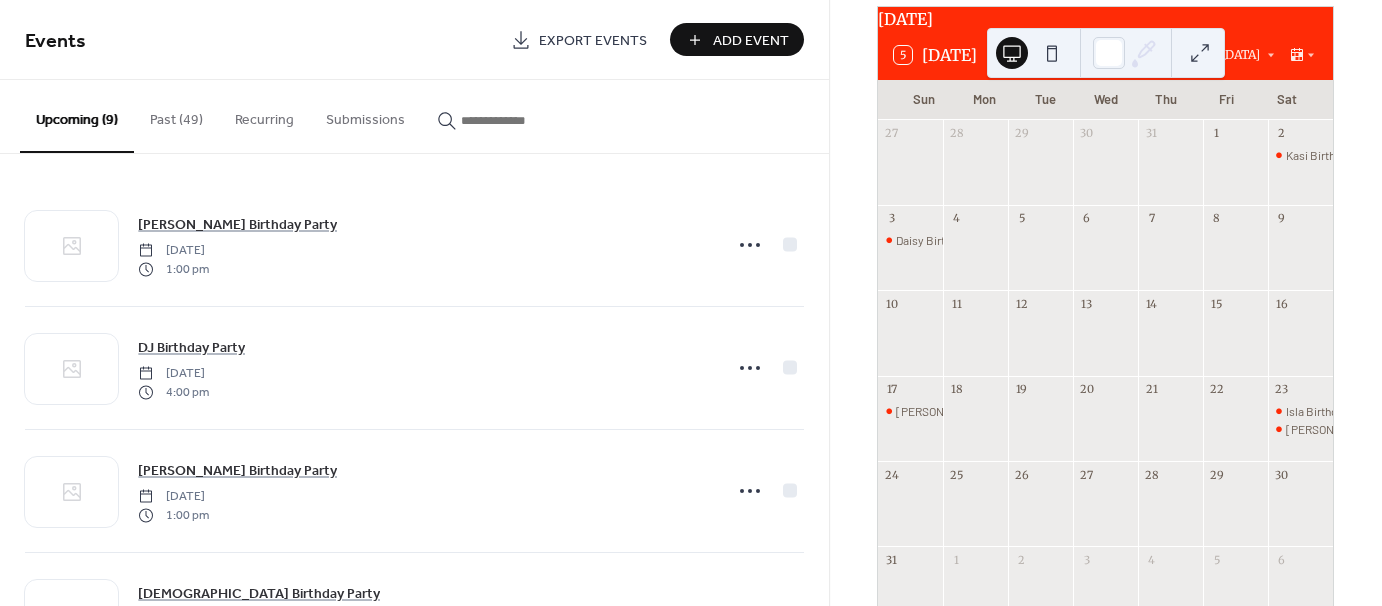 click on "Add Event" at bounding box center (751, 41) 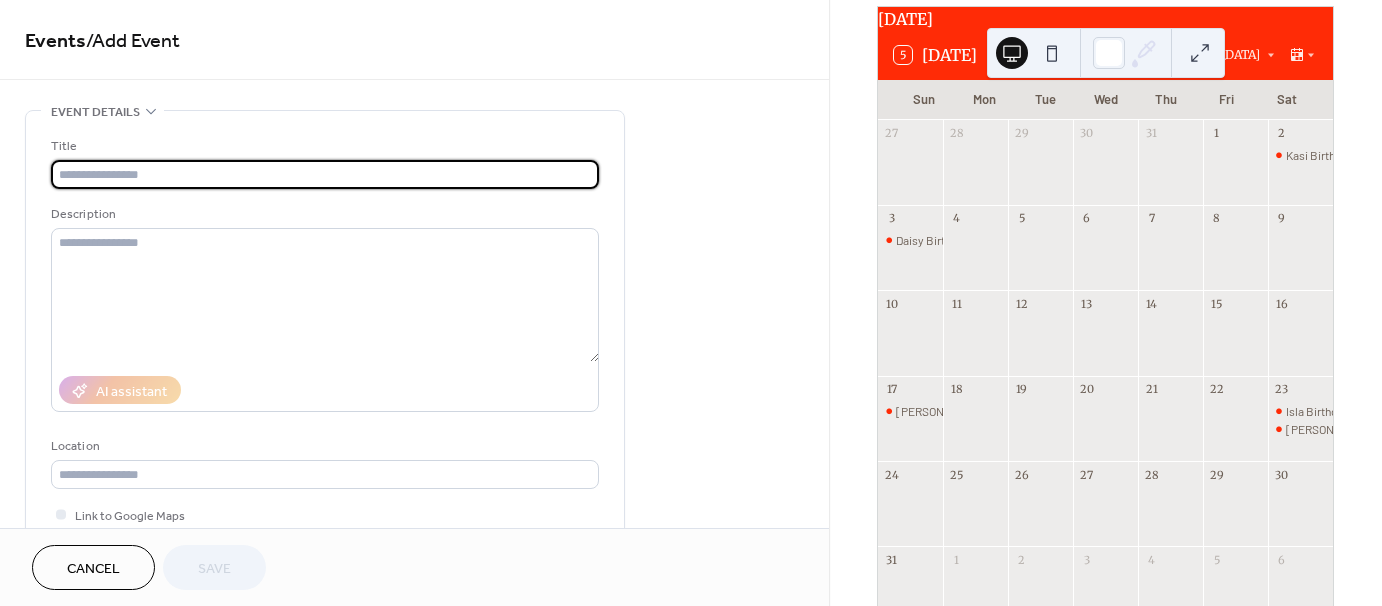 click at bounding box center (325, 174) 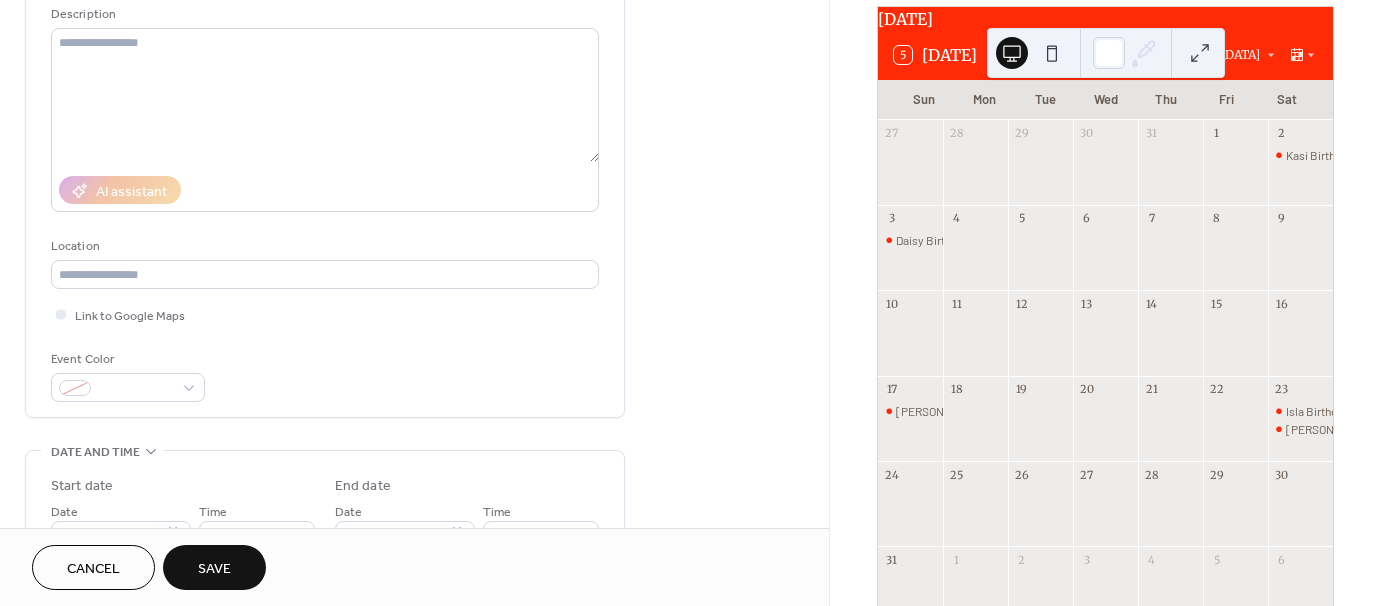 scroll, scrollTop: 400, scrollLeft: 0, axis: vertical 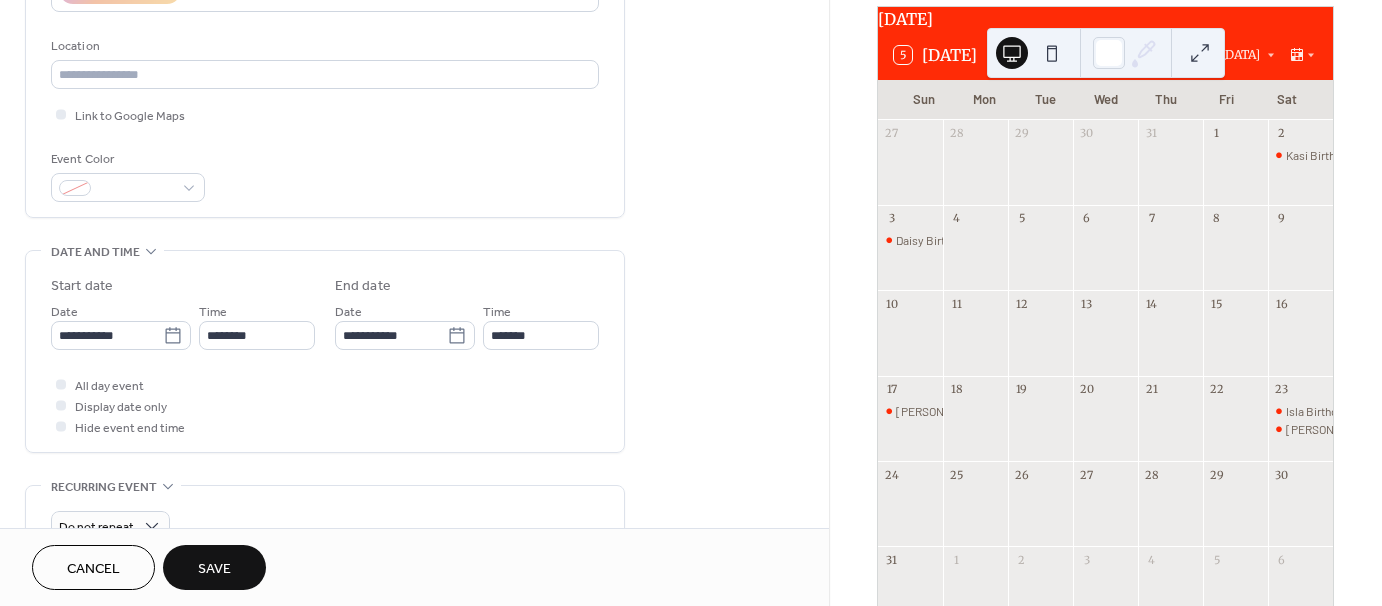 type on "**********" 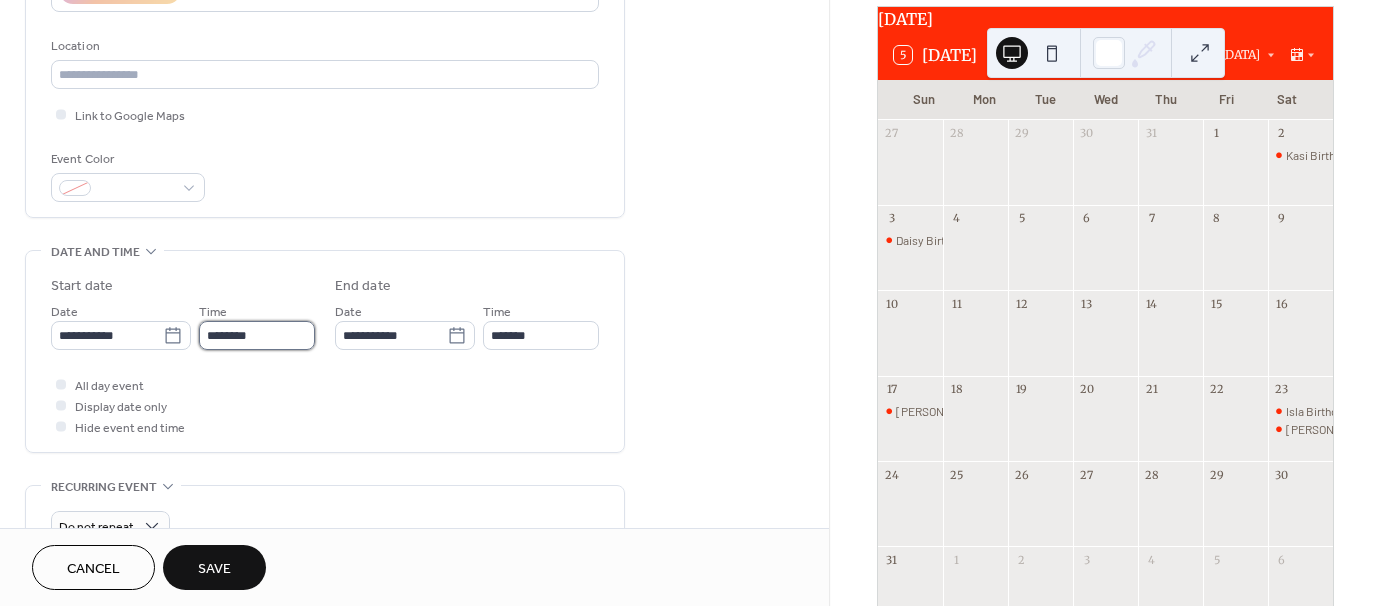 click on "********" at bounding box center [257, 335] 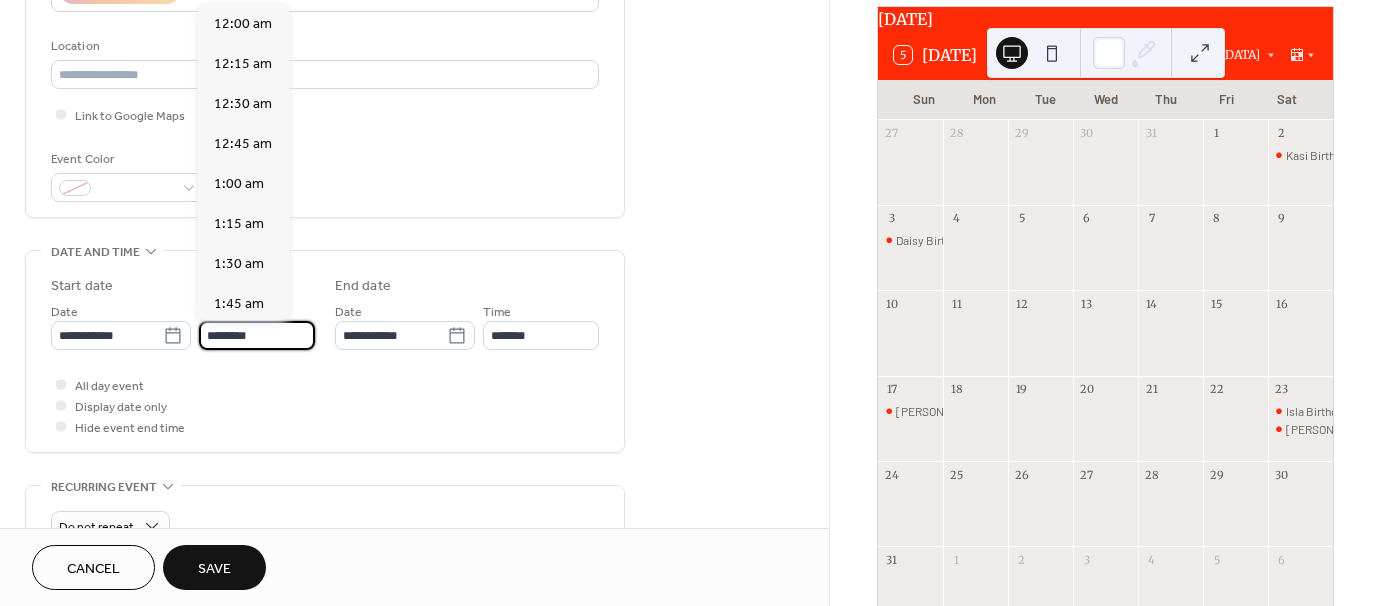 scroll, scrollTop: 1929, scrollLeft: 0, axis: vertical 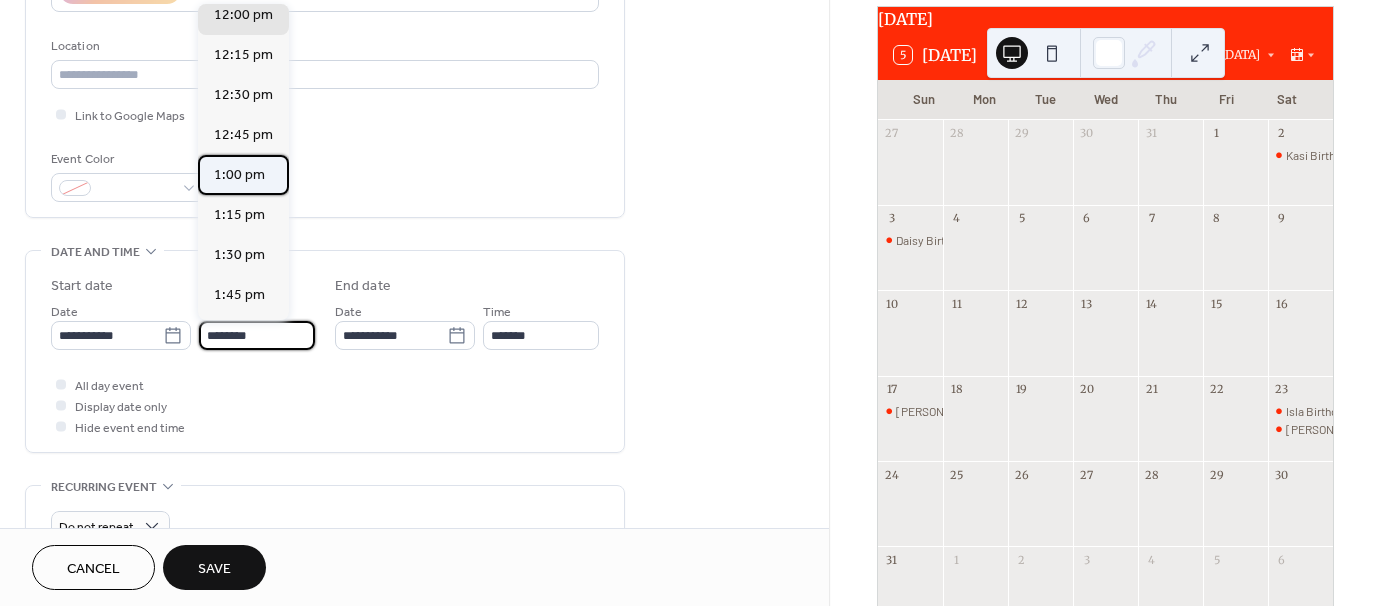 click on "1:00 pm" at bounding box center (239, 175) 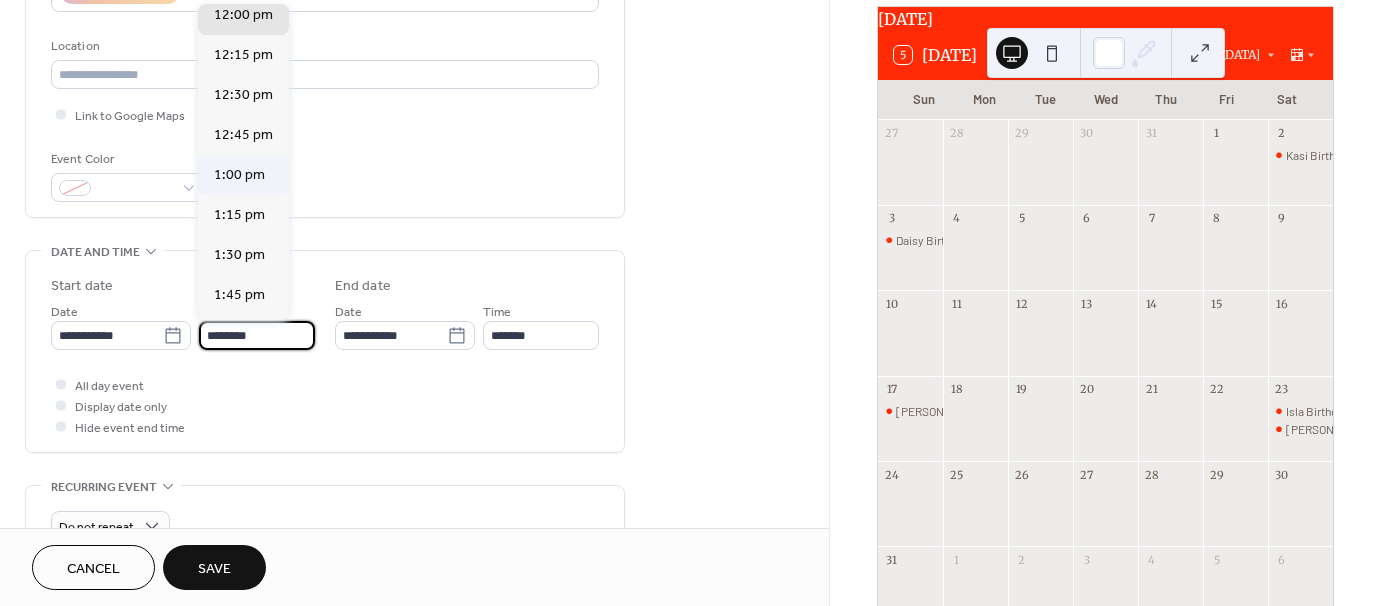 type on "*******" 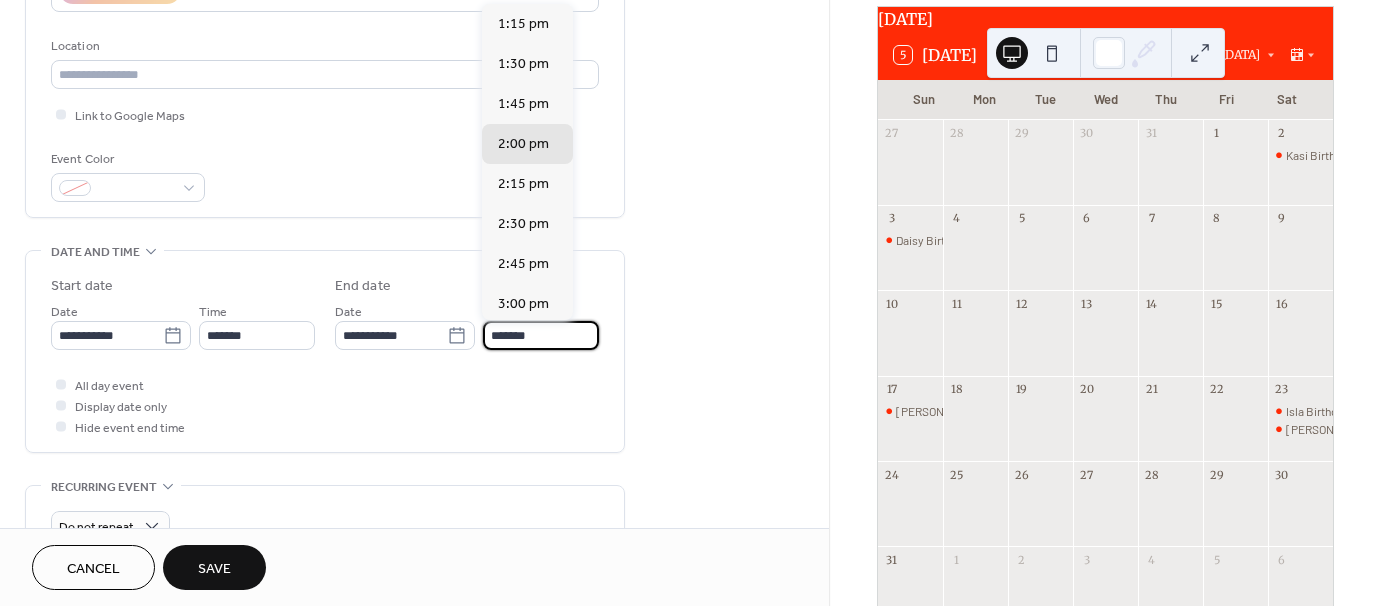 click on "*******" at bounding box center [541, 335] 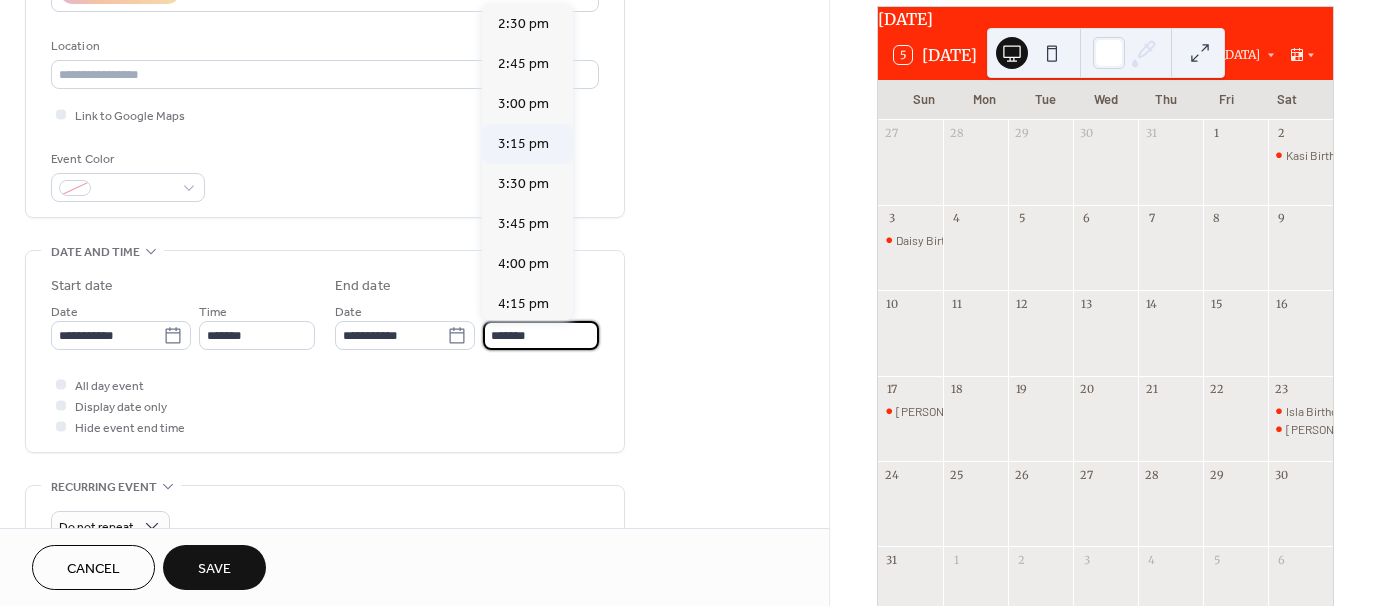 scroll, scrollTop: 400, scrollLeft: 0, axis: vertical 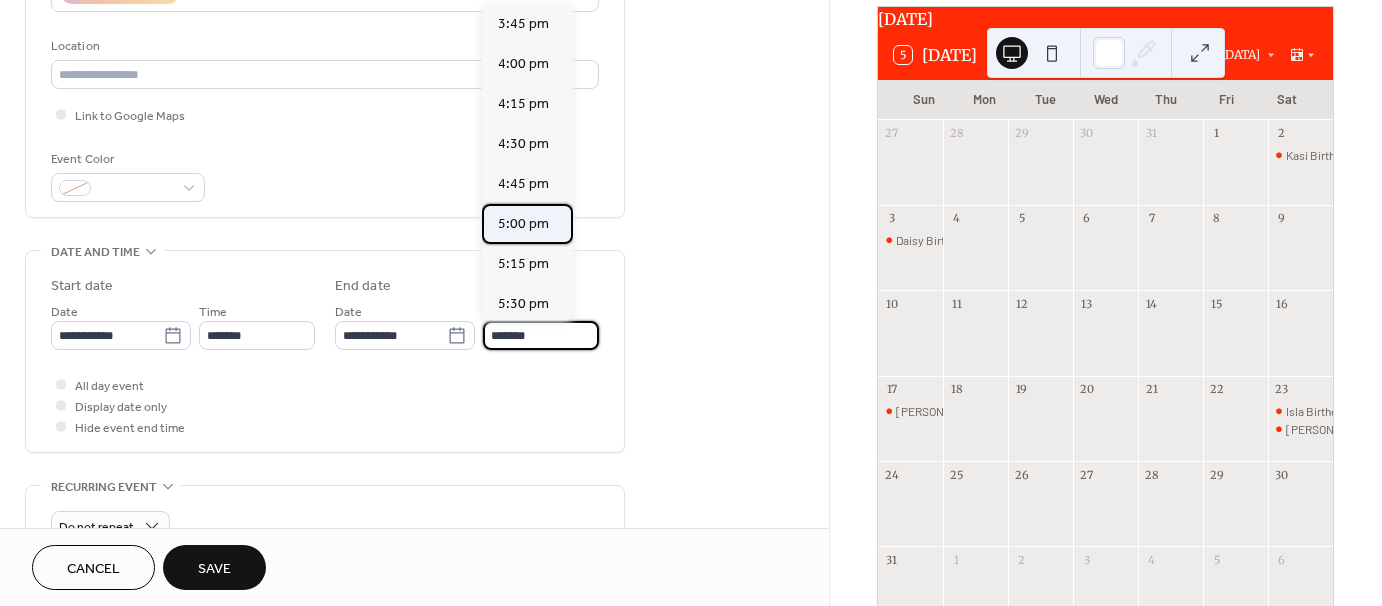 click on "5:00 pm" at bounding box center [523, 224] 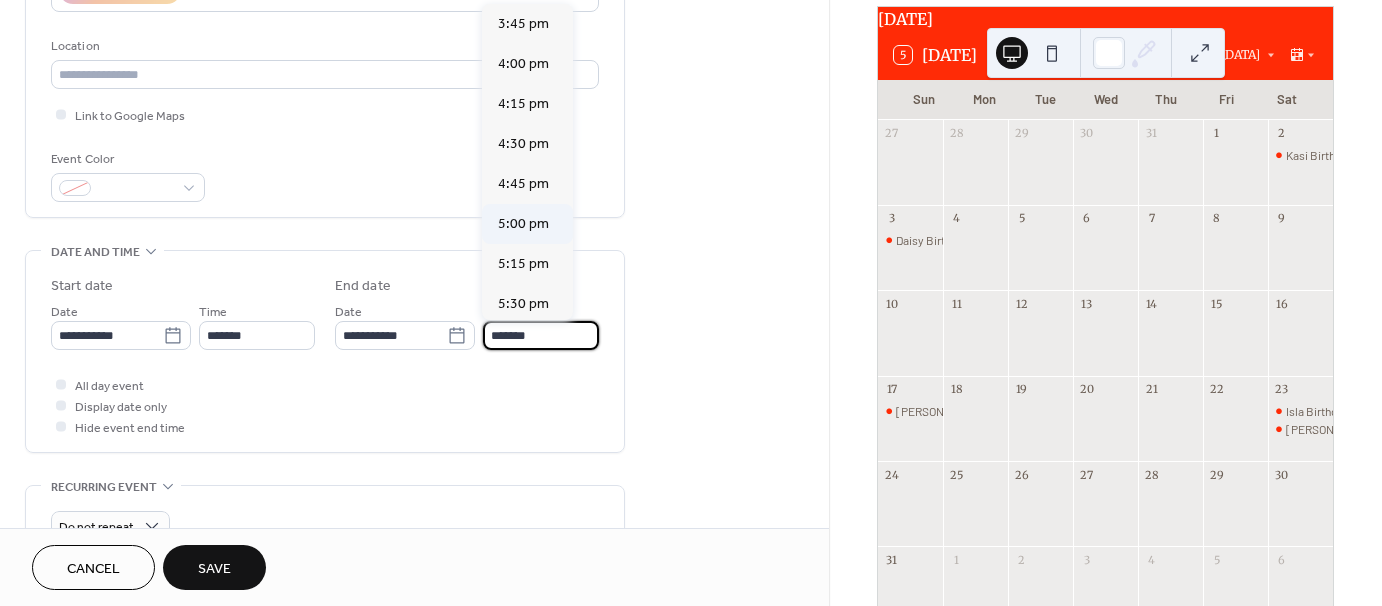 type on "*******" 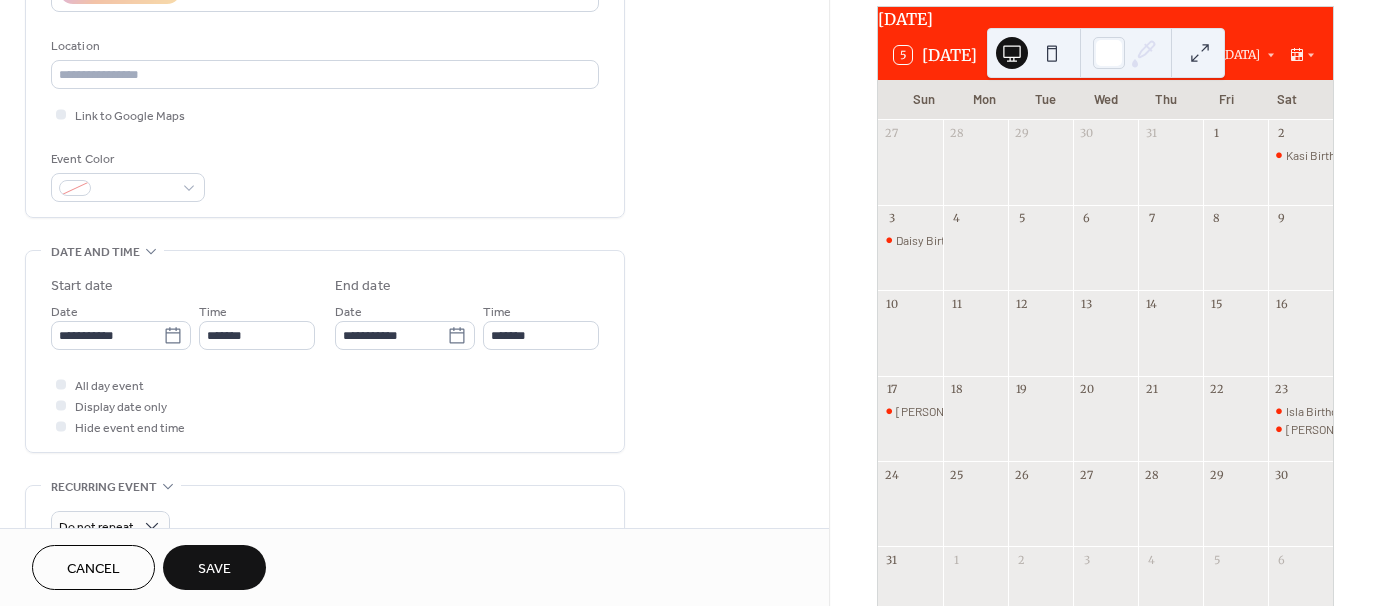 scroll, scrollTop: 797, scrollLeft: 0, axis: vertical 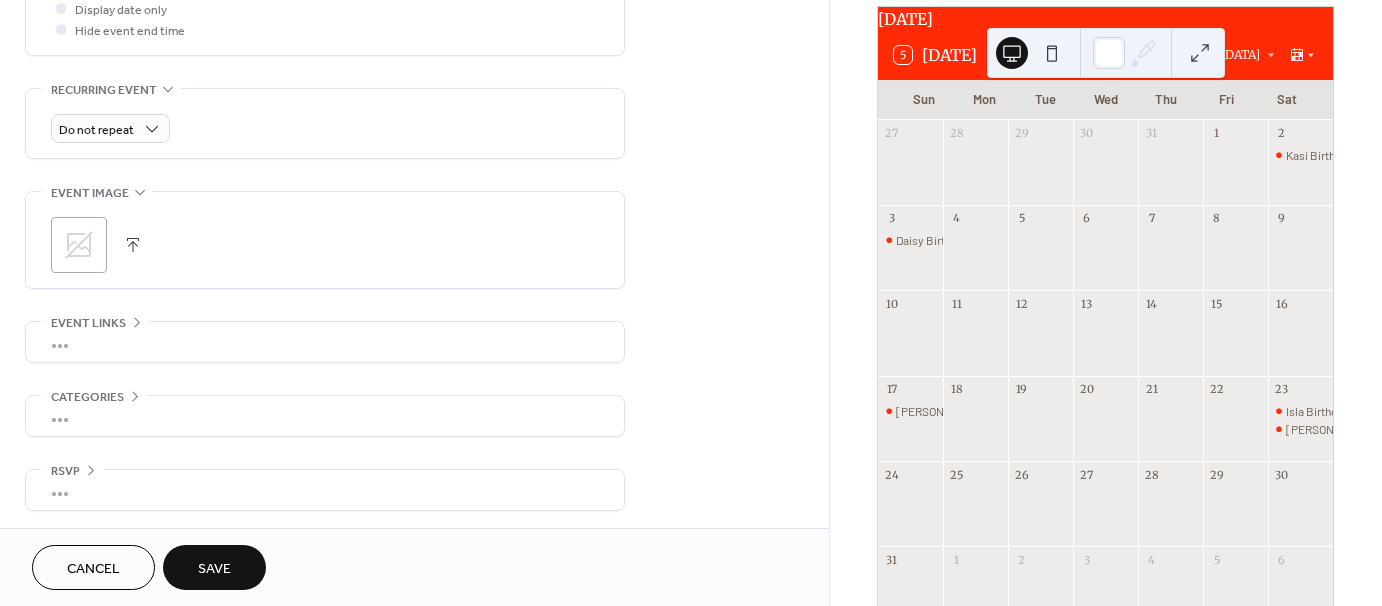 click on "Save" at bounding box center (214, 569) 